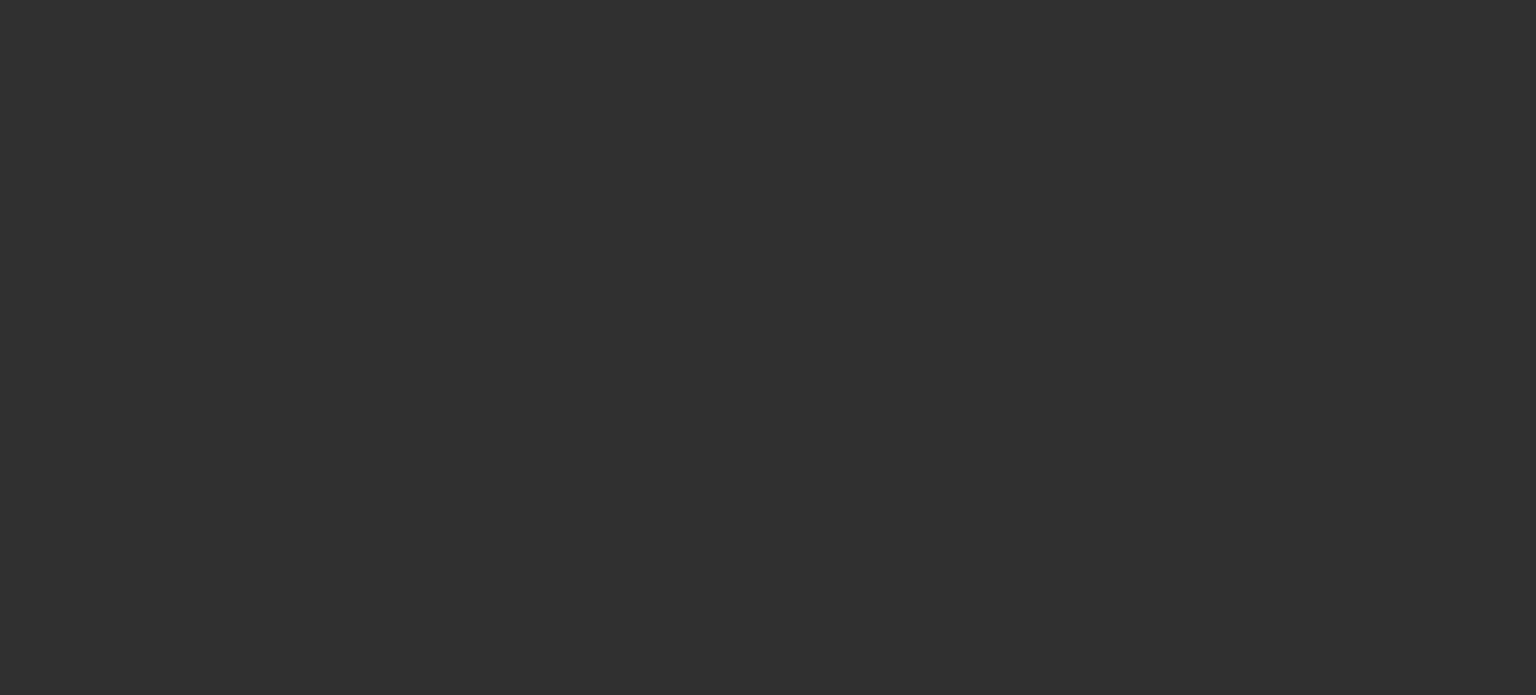 scroll, scrollTop: 0, scrollLeft: 0, axis: both 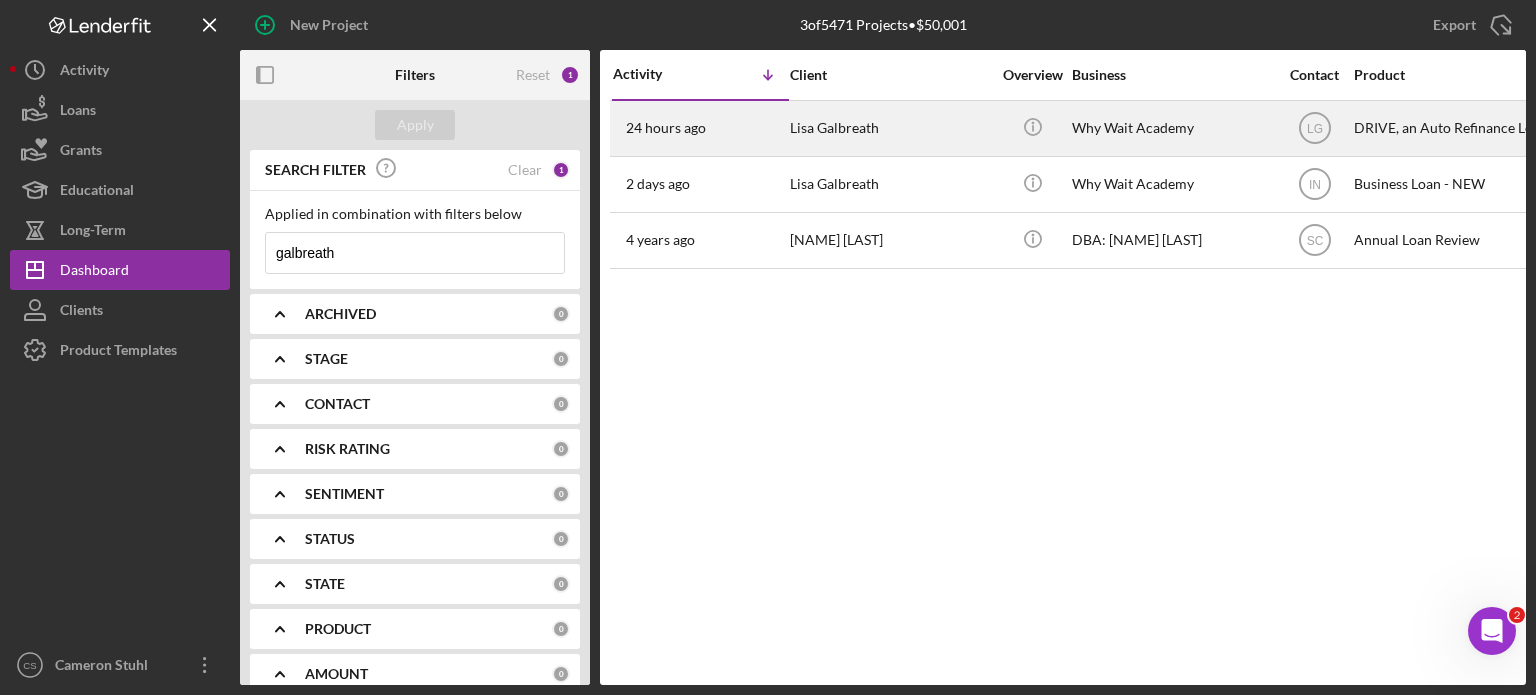 click on "Lisa Galbreath" at bounding box center [890, 128] 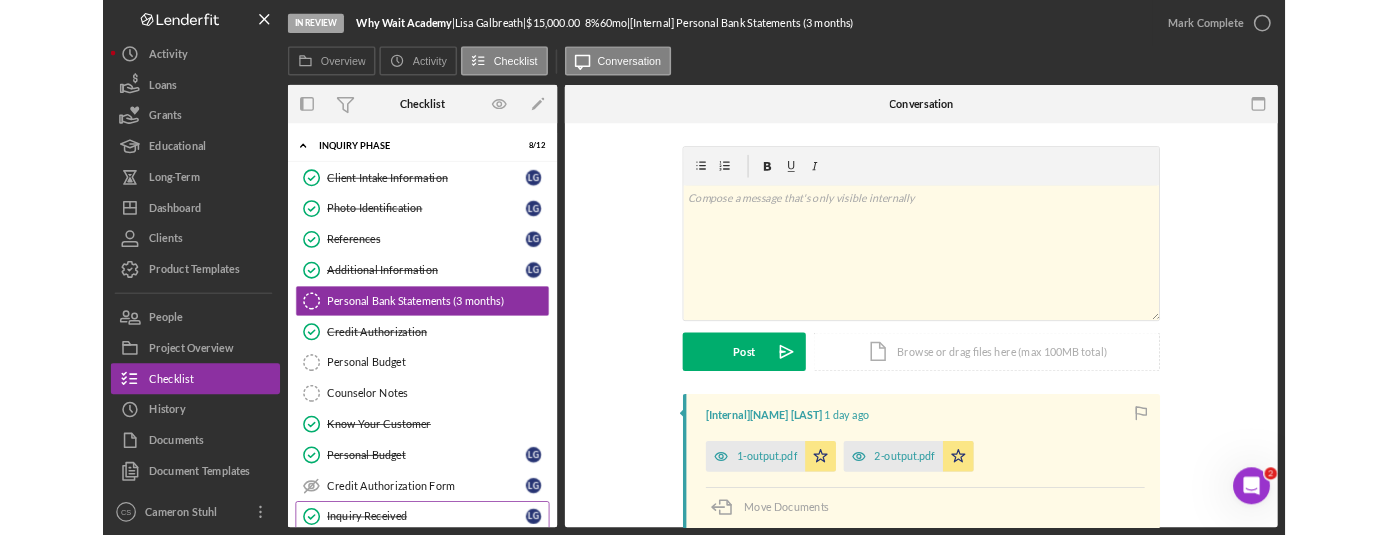 scroll, scrollTop: 245, scrollLeft: 0, axis: vertical 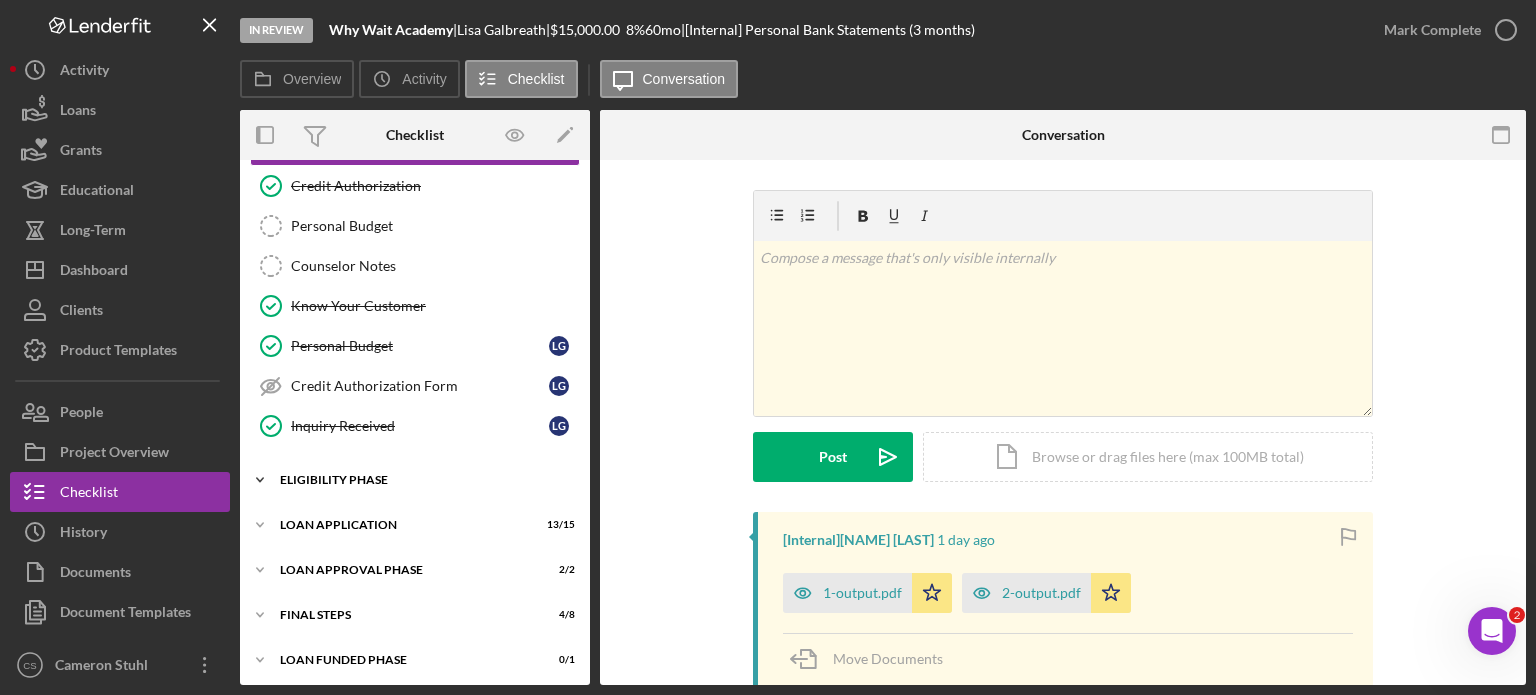 click on "Icon/Expander" 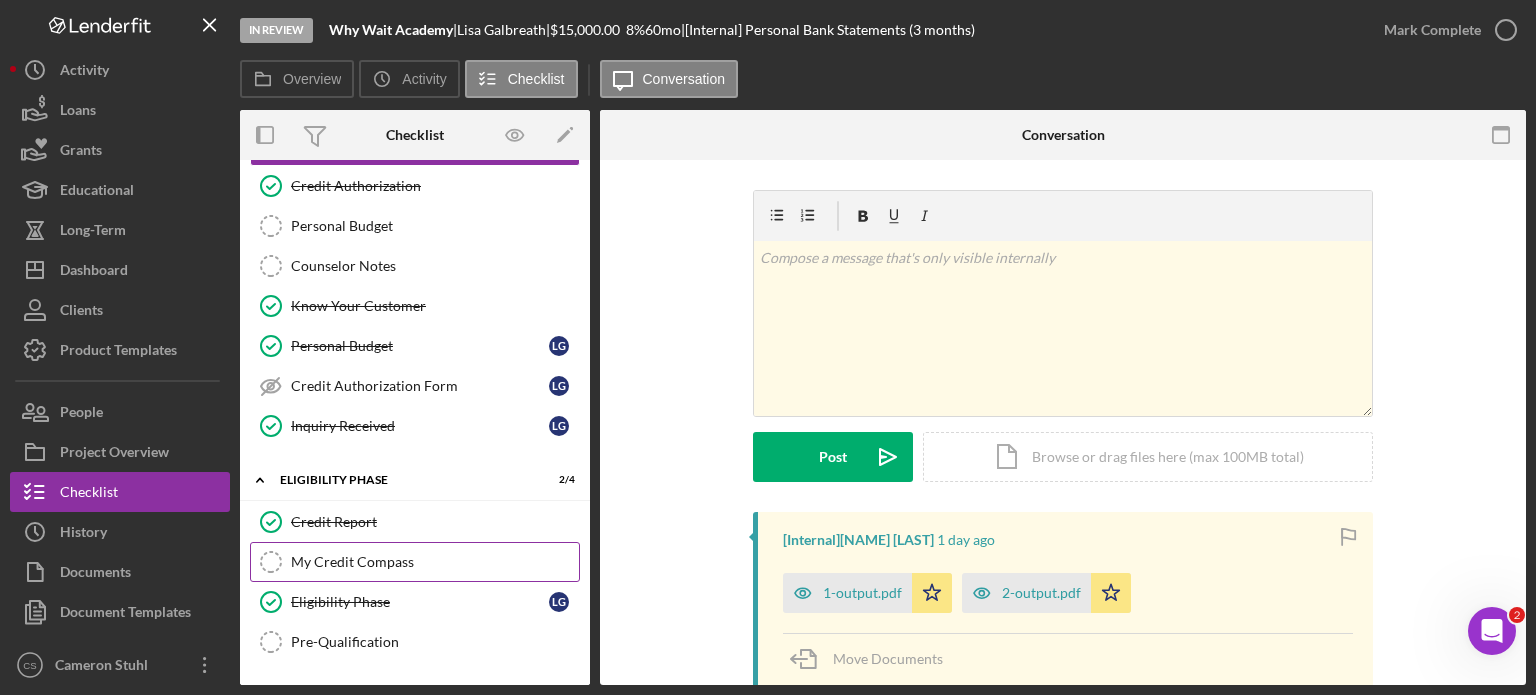 click on "My Credit Compass" at bounding box center (435, 562) 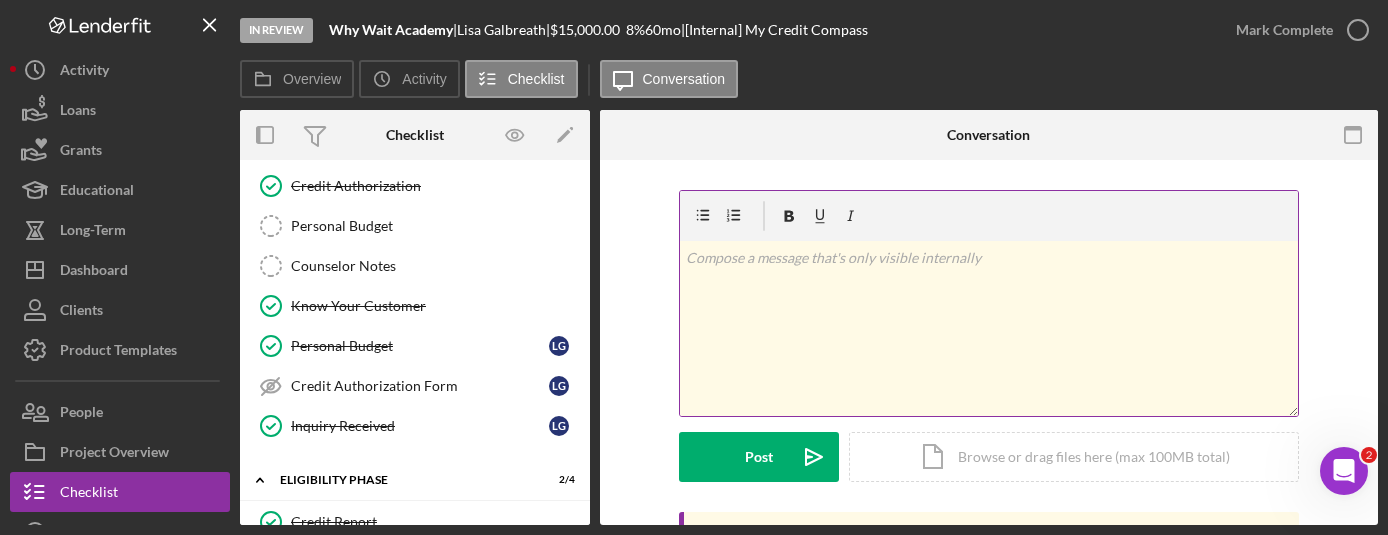 scroll, scrollTop: 100, scrollLeft: 0, axis: vertical 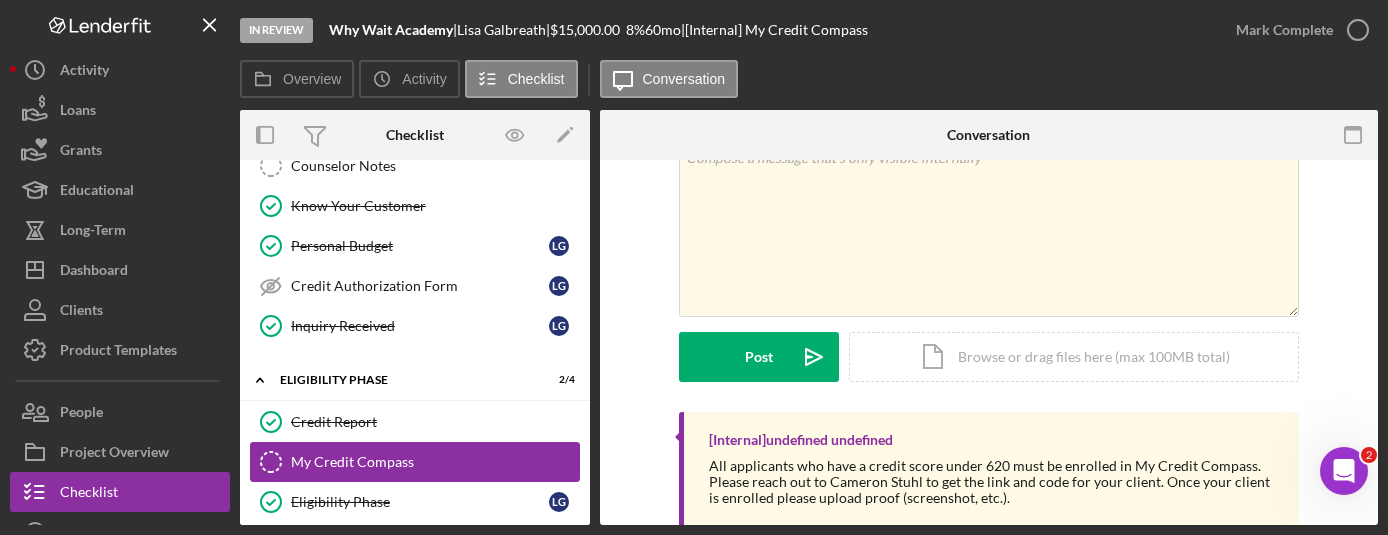 click on "My Credit Compass" at bounding box center [435, 462] 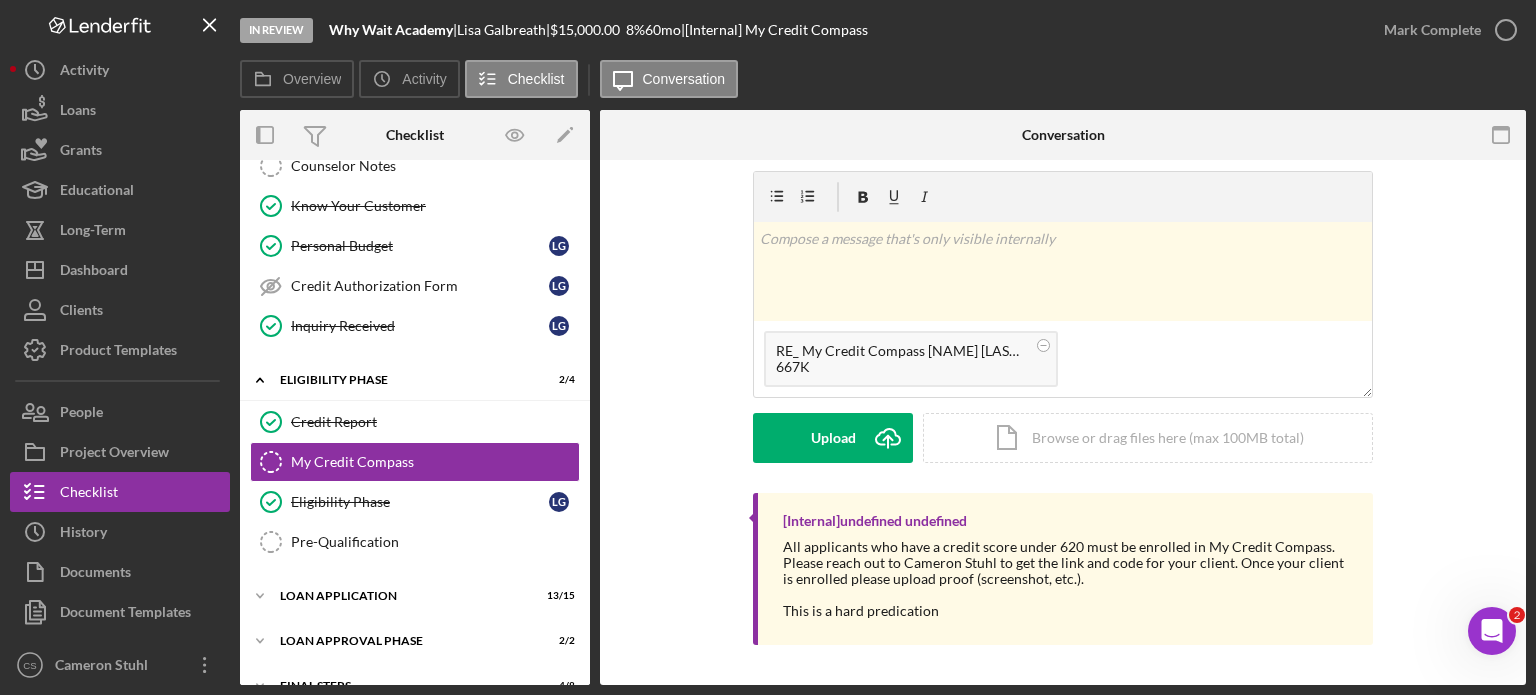scroll, scrollTop: 17, scrollLeft: 0, axis: vertical 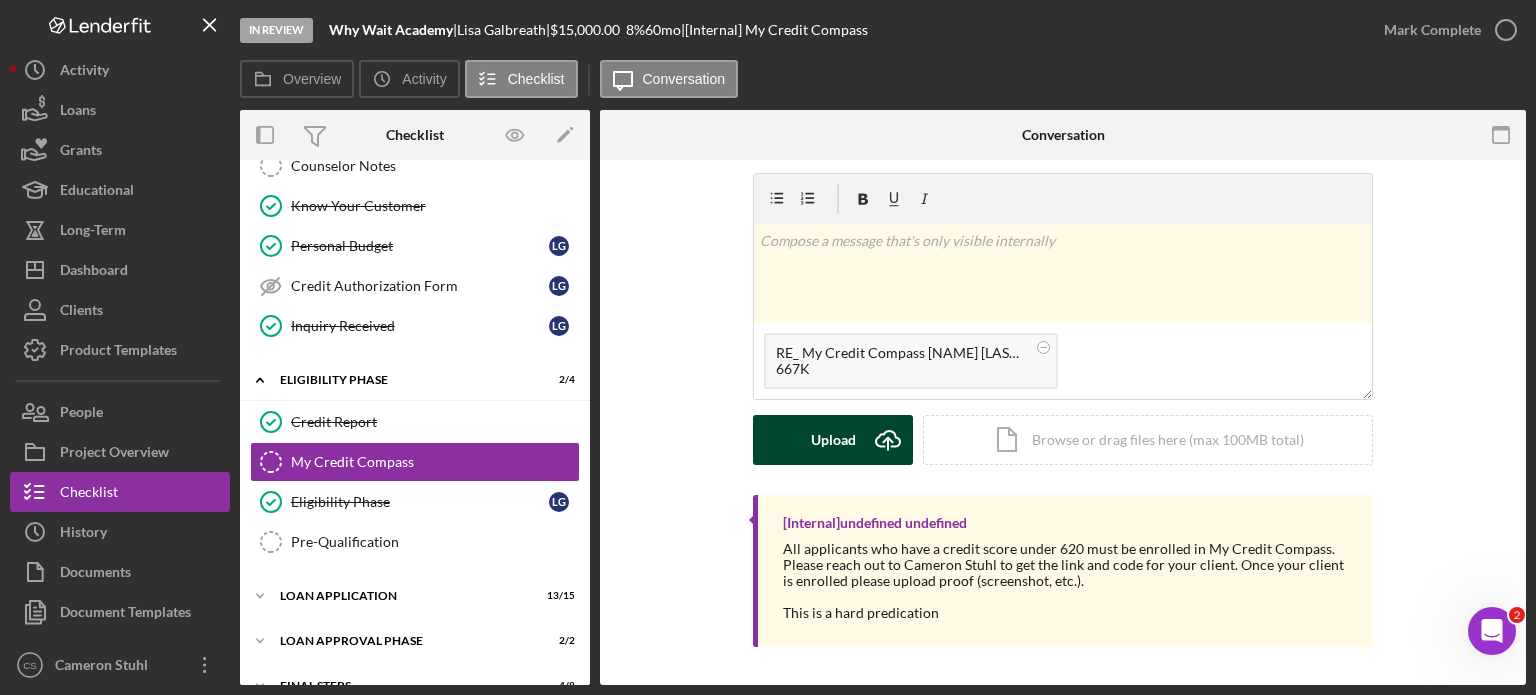 click on "Icon/Upload" 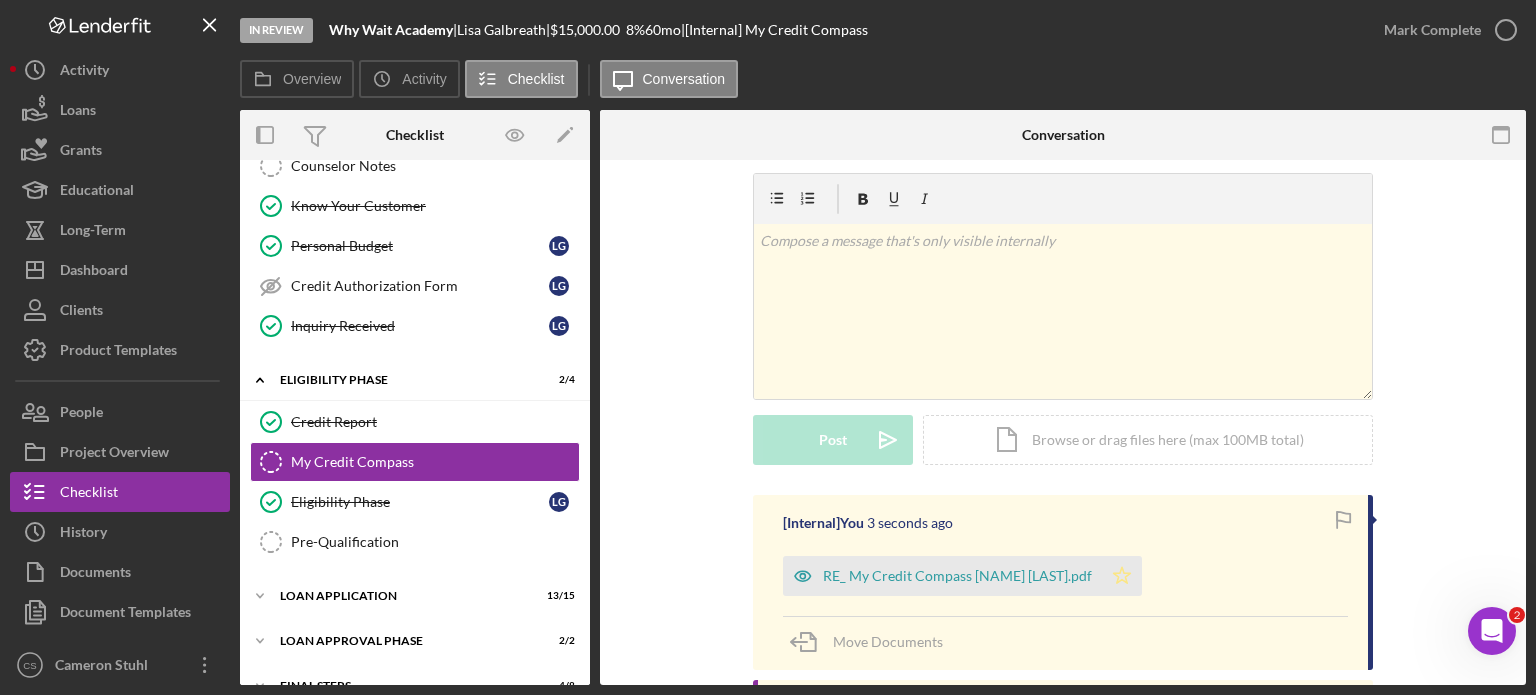 click 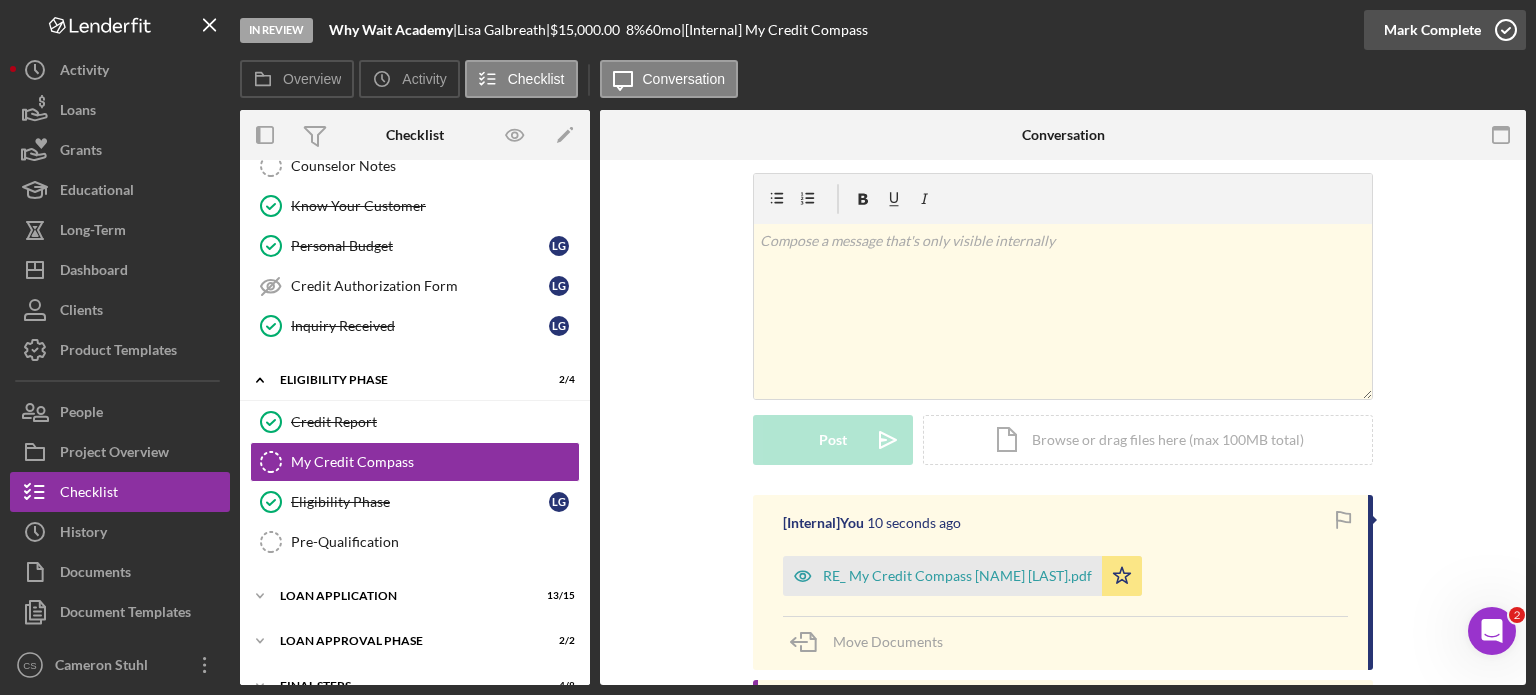 click 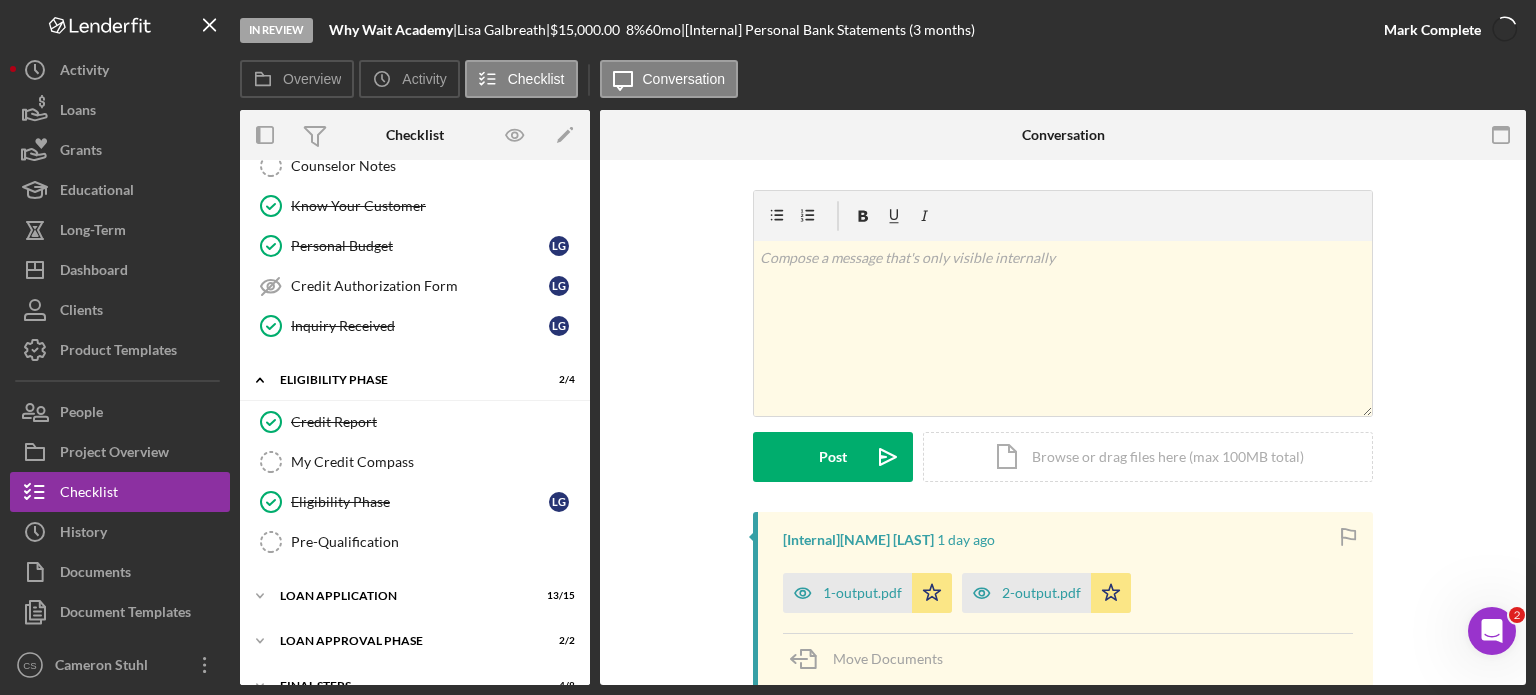 scroll, scrollTop: 0, scrollLeft: 0, axis: both 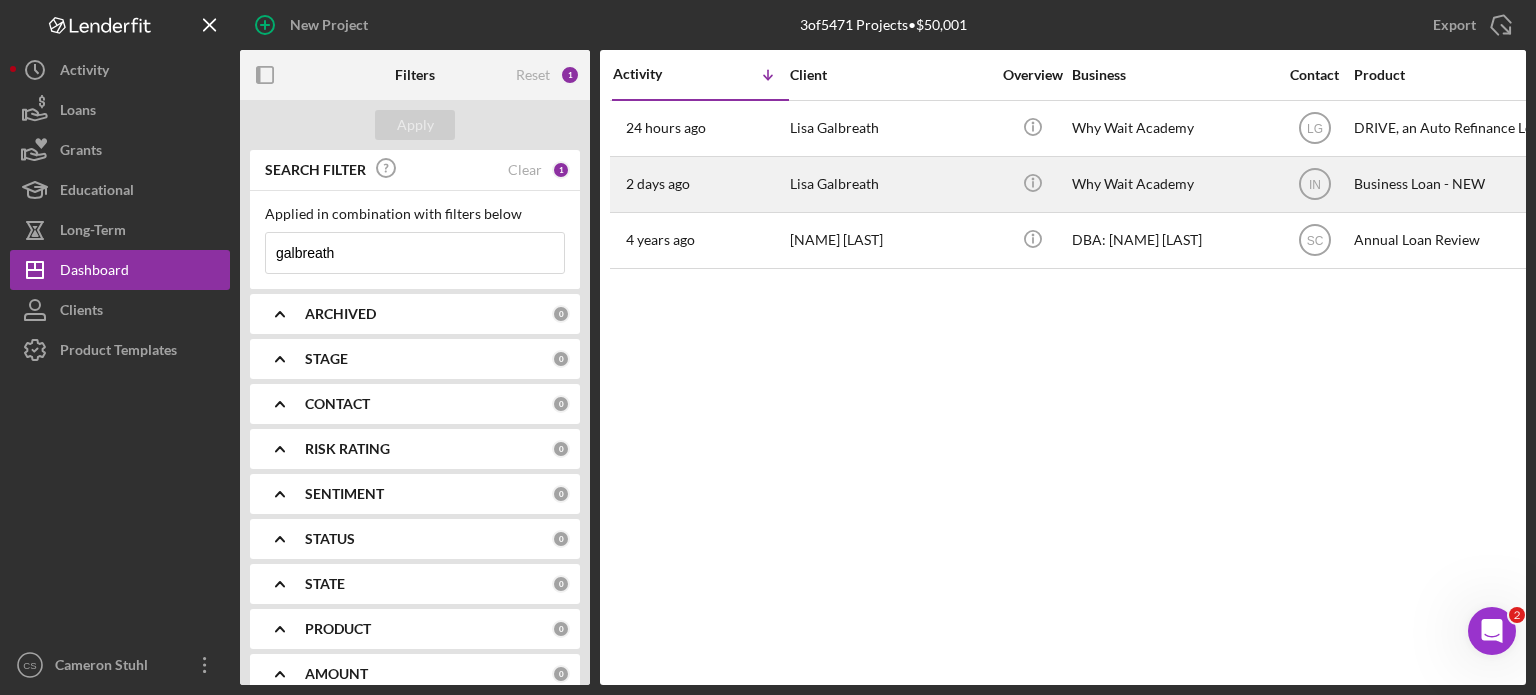 click on "2 days ago" at bounding box center [658, 184] 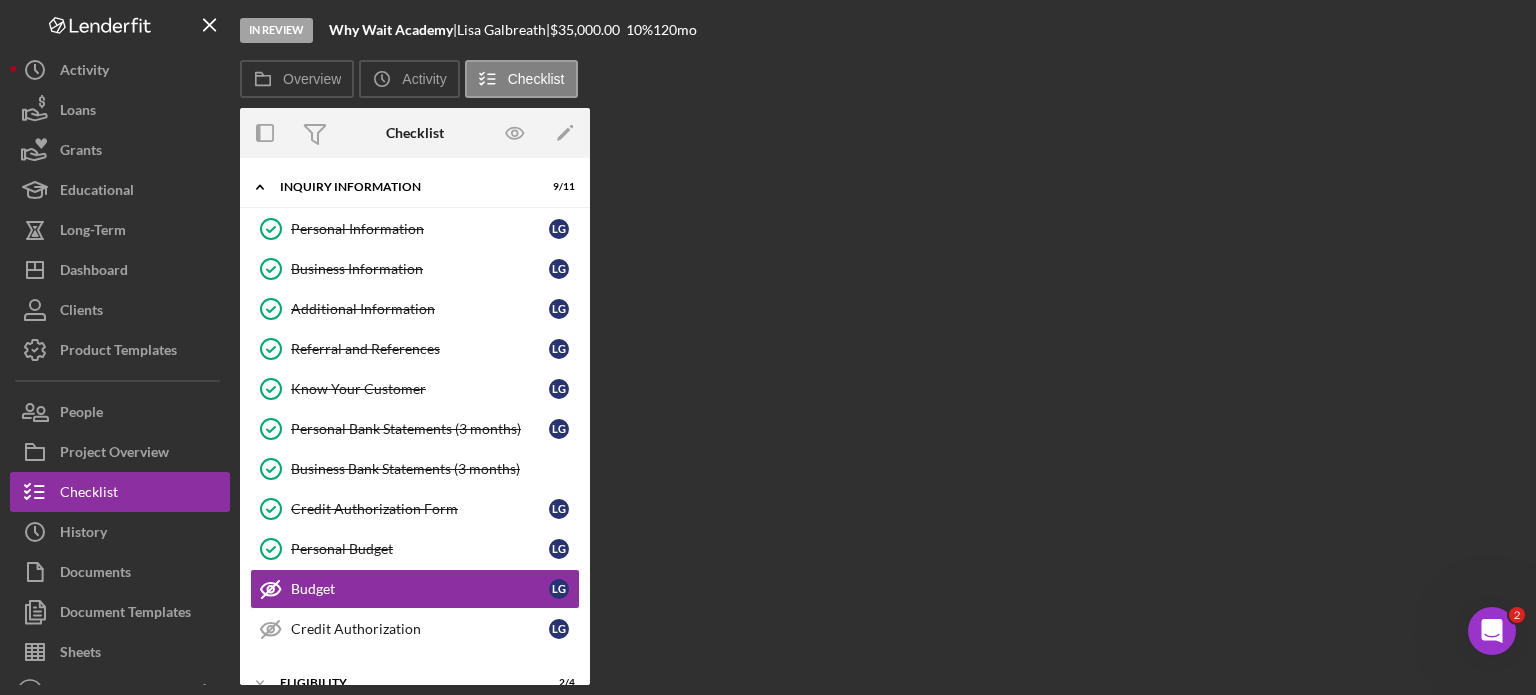 scroll, scrollTop: 163, scrollLeft: 0, axis: vertical 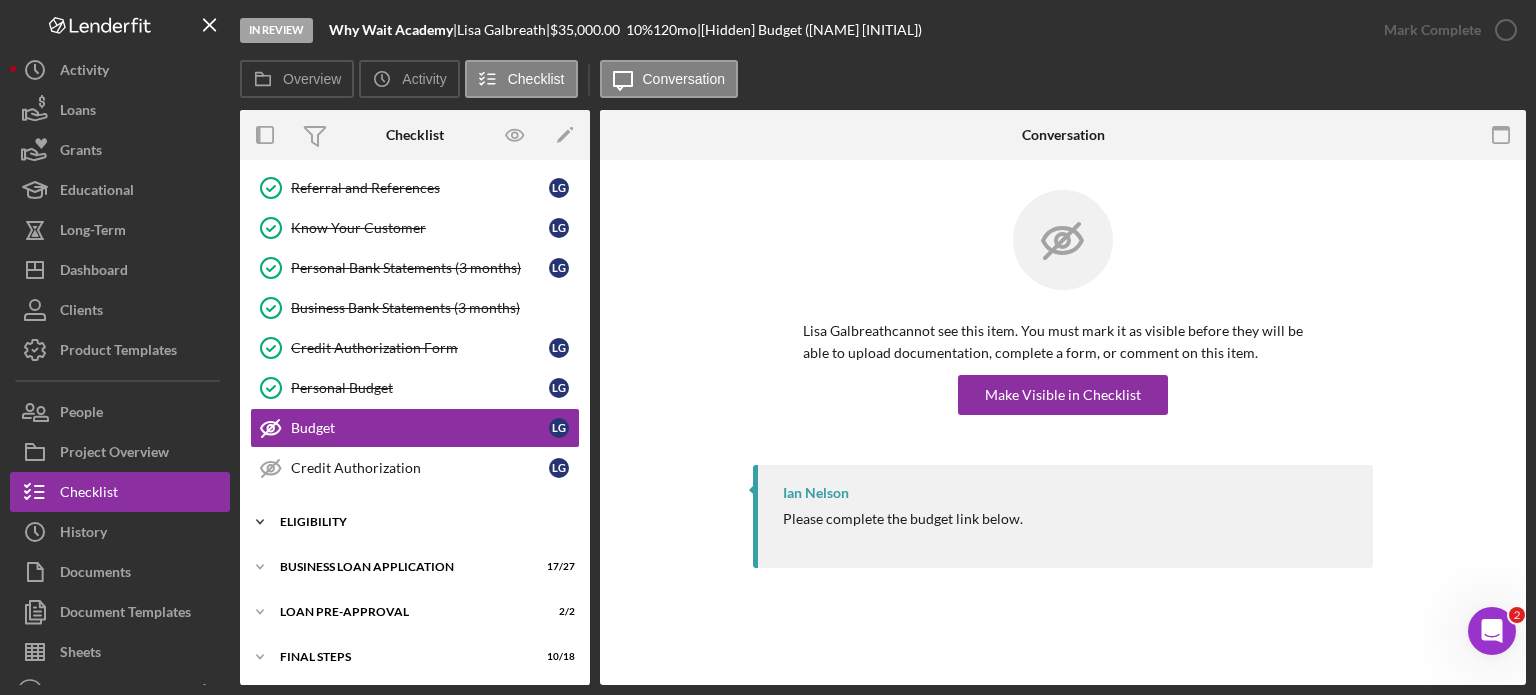 click on "Icon/Expander" 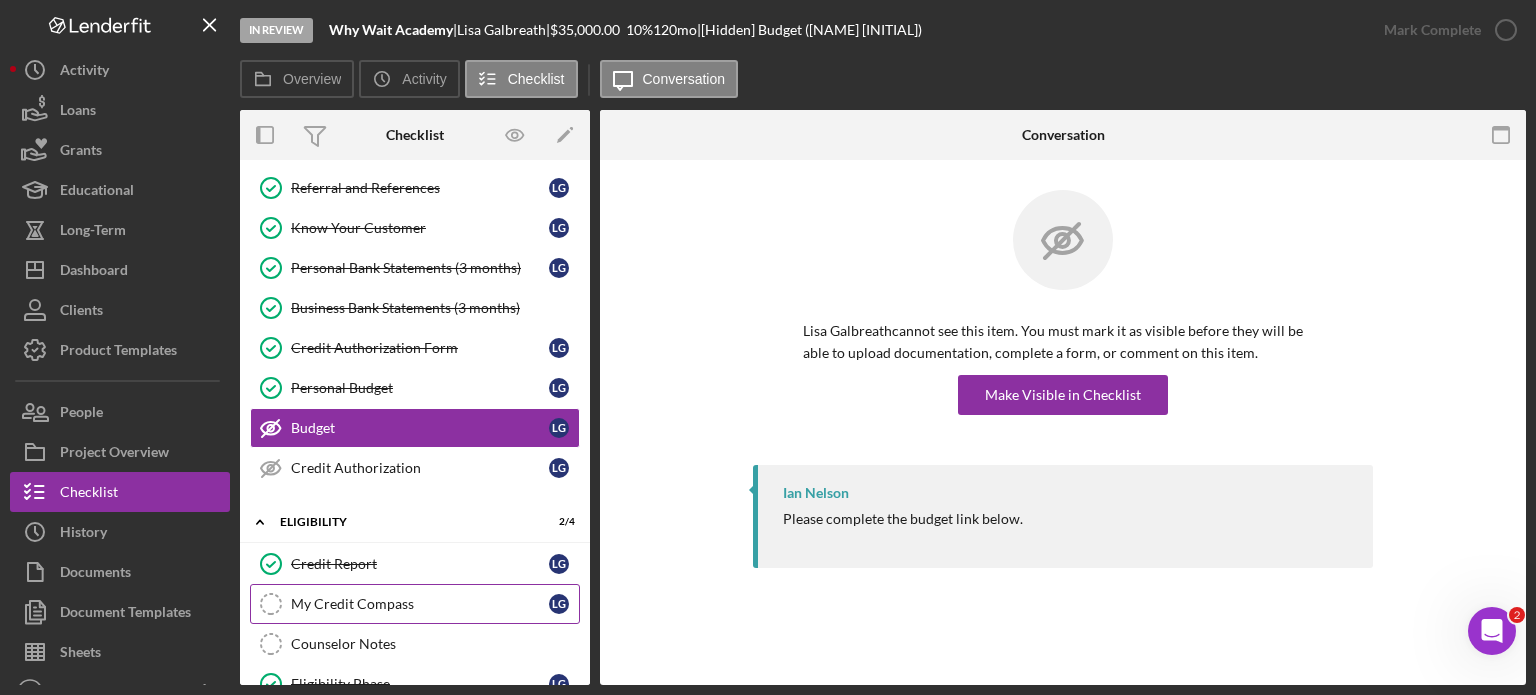 click on "My Credit Compass" at bounding box center [420, 604] 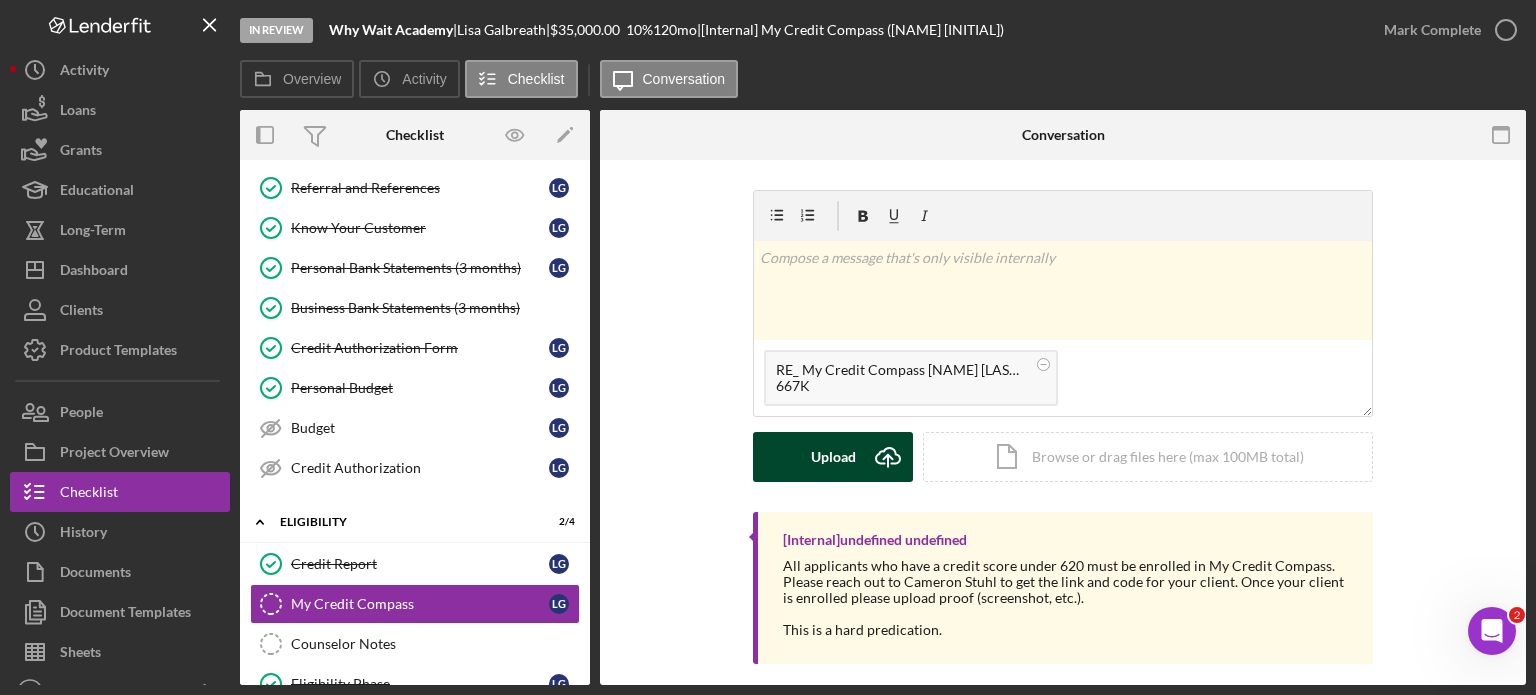 click on "Icon/Upload" 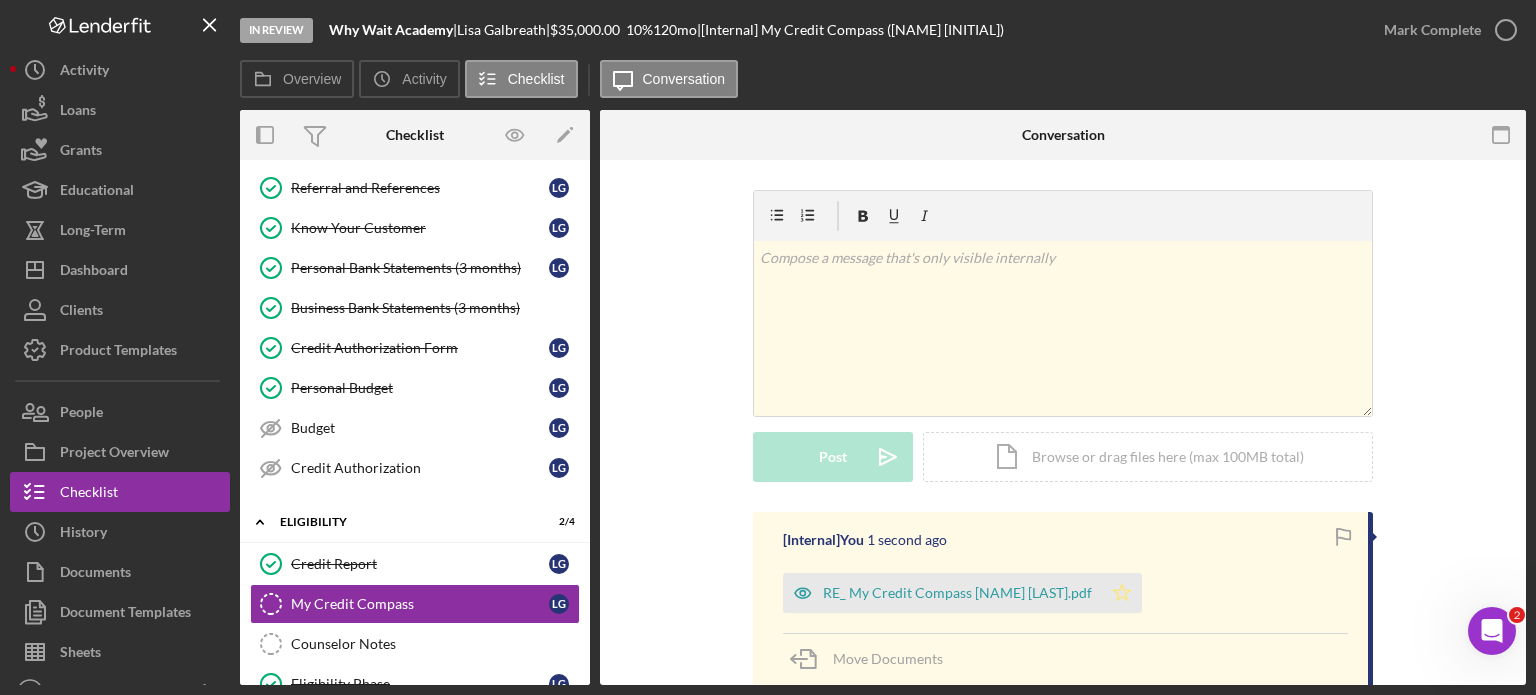 click on "Icon/Star" 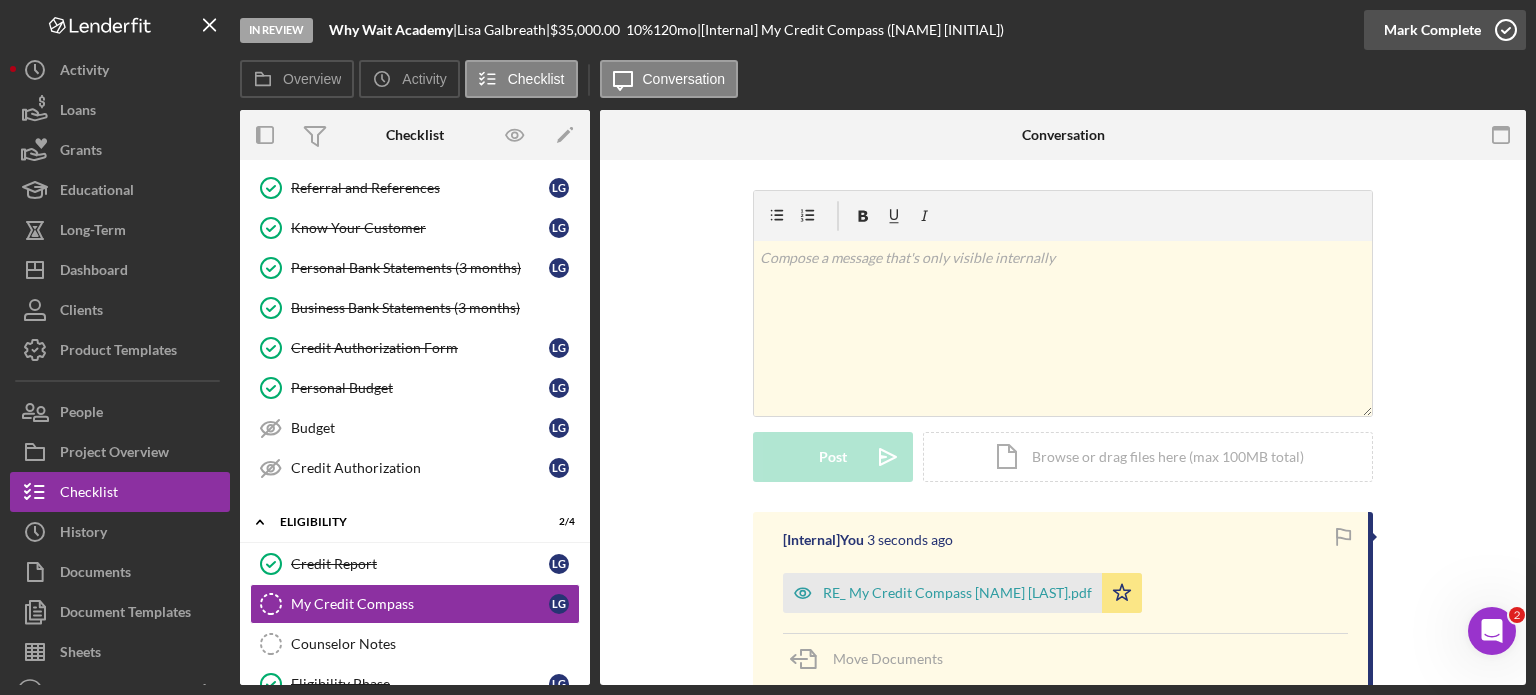click 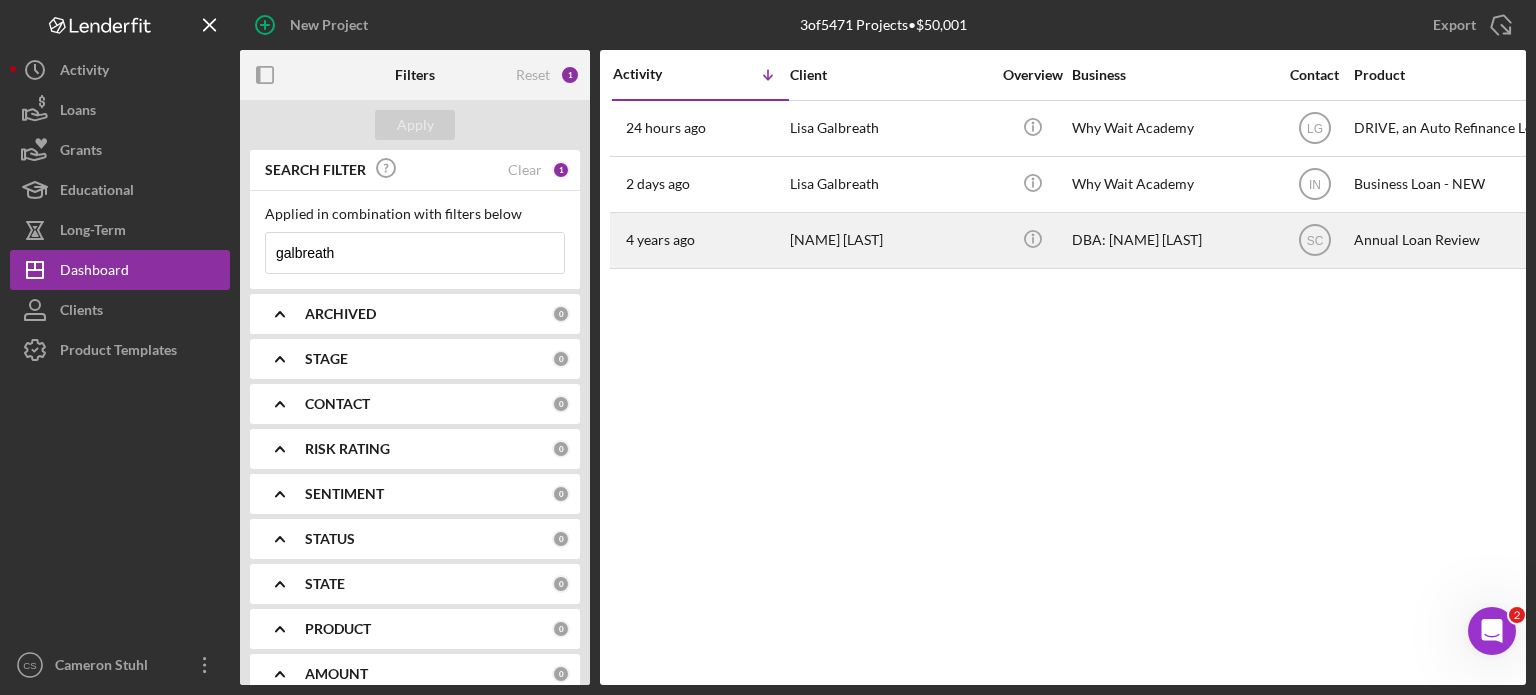click on "4 years ago" at bounding box center (660, 240) 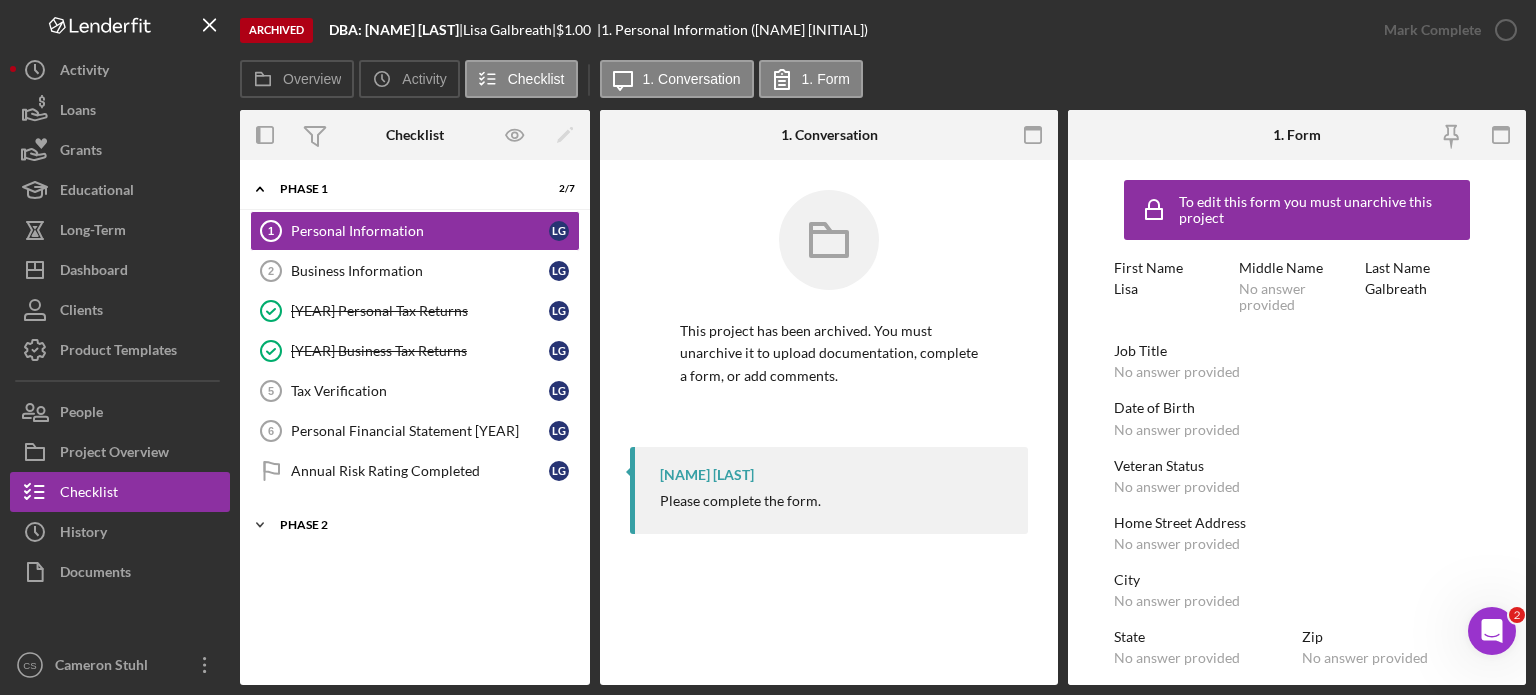 click on "Icon/Expander" 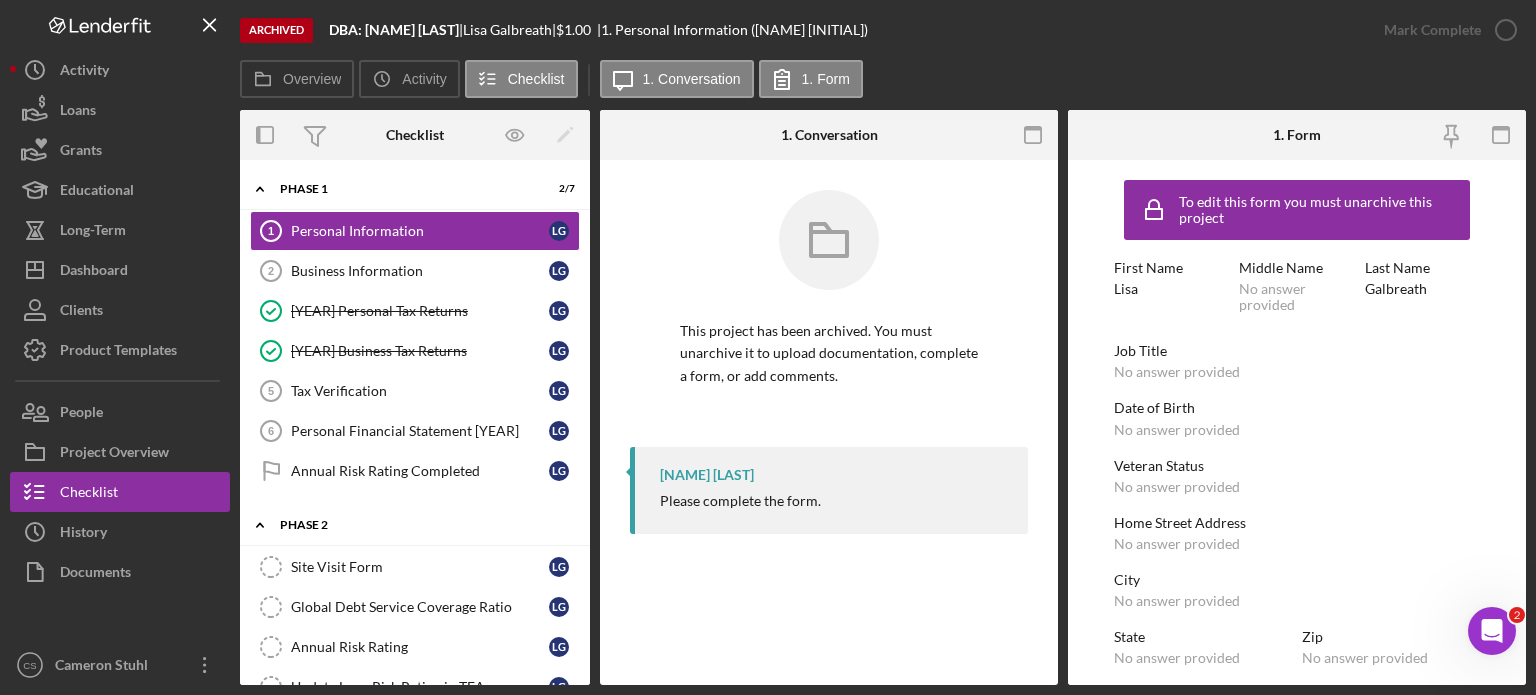 scroll, scrollTop: 36, scrollLeft: 0, axis: vertical 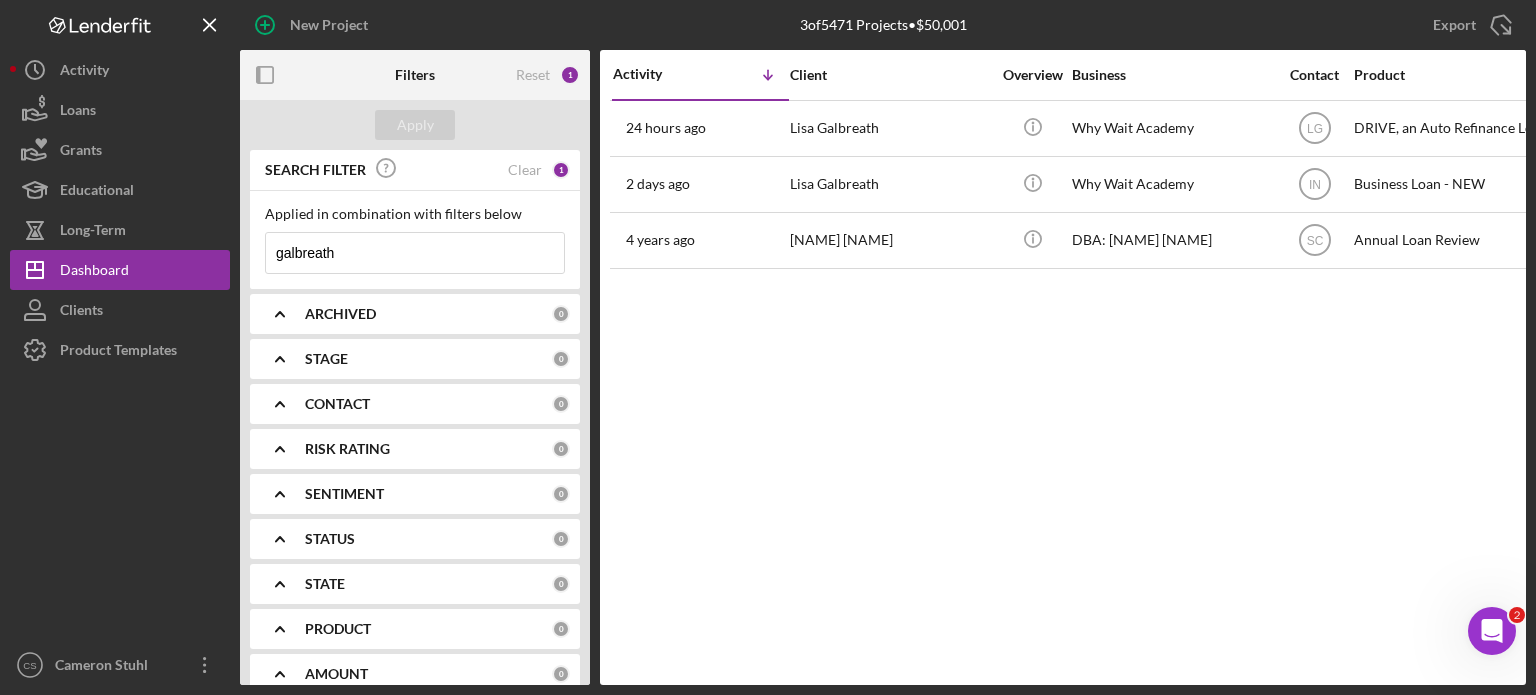 drag, startPoint x: 351, startPoint y: 249, endPoint x: 250, endPoint y: 230, distance: 102.77159 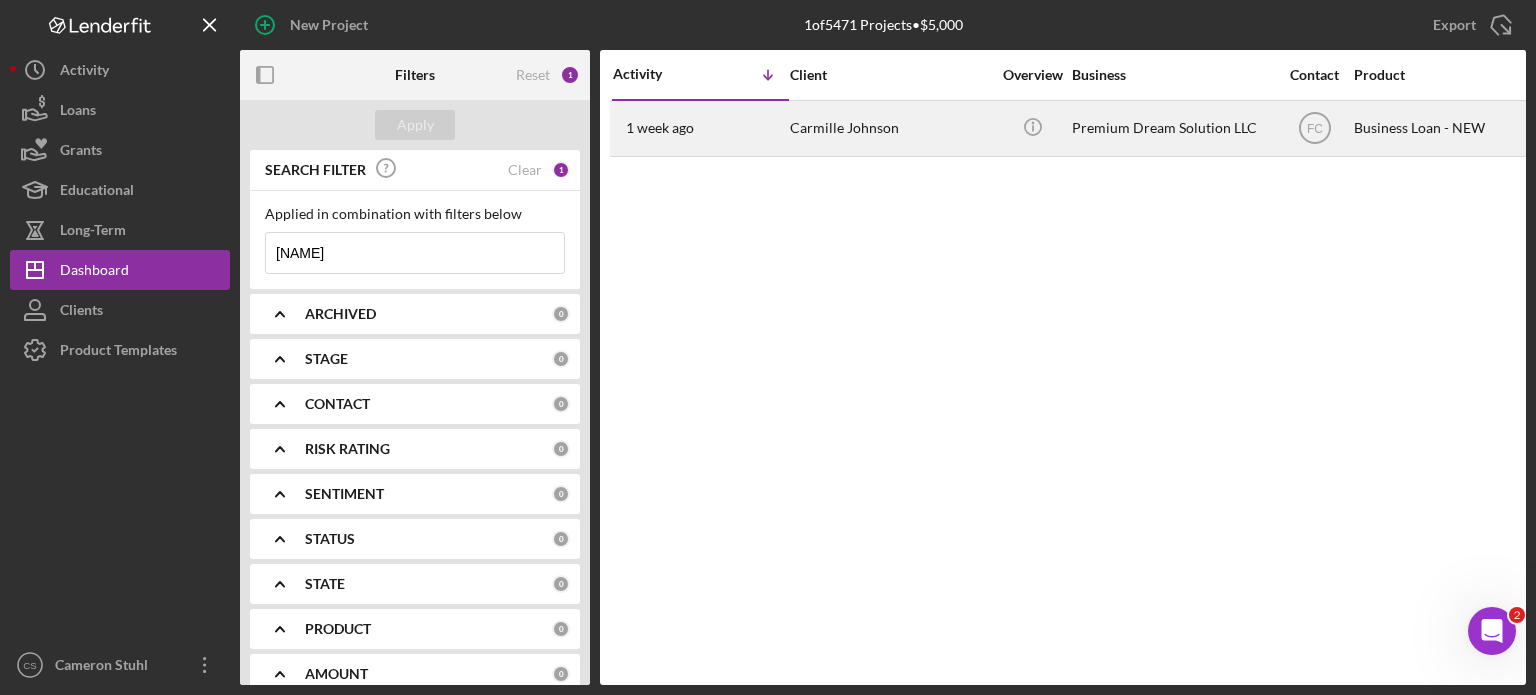 type on "carmille" 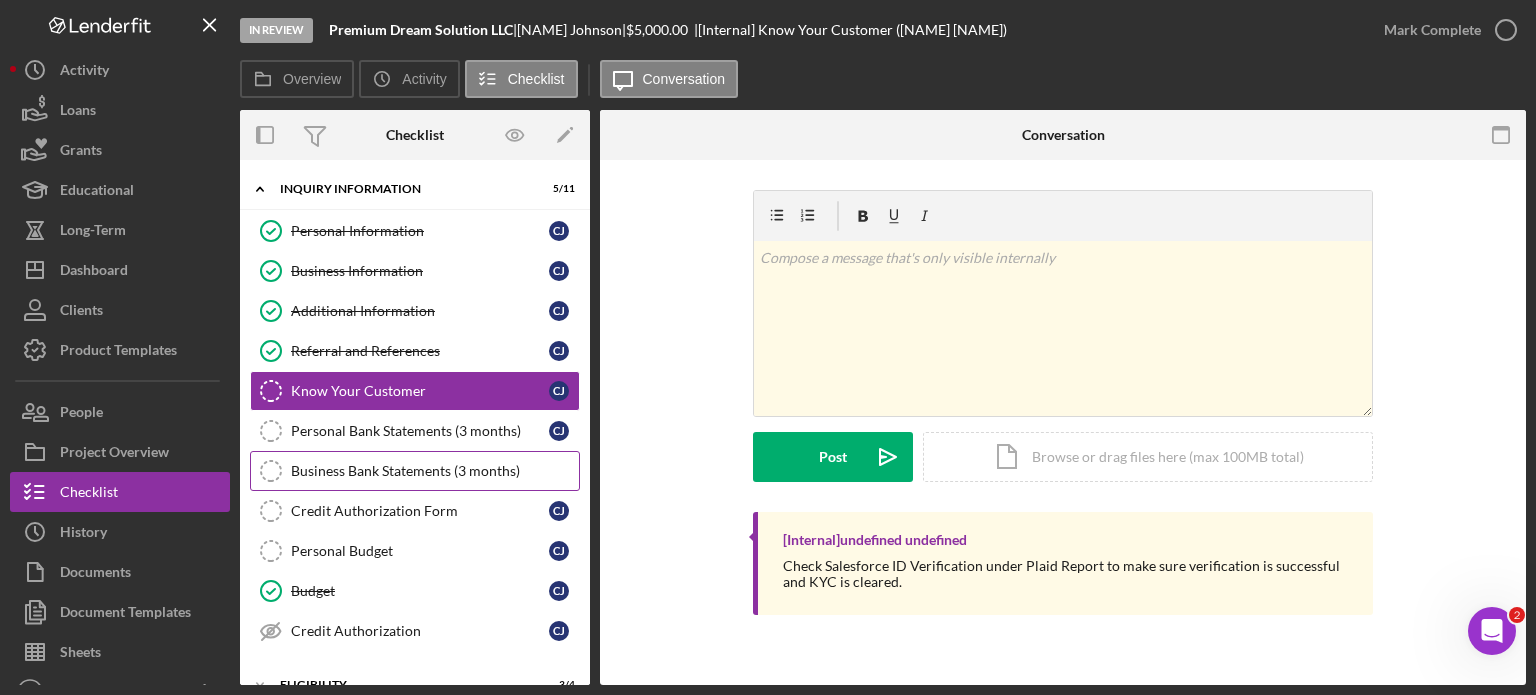 scroll, scrollTop: 205, scrollLeft: 0, axis: vertical 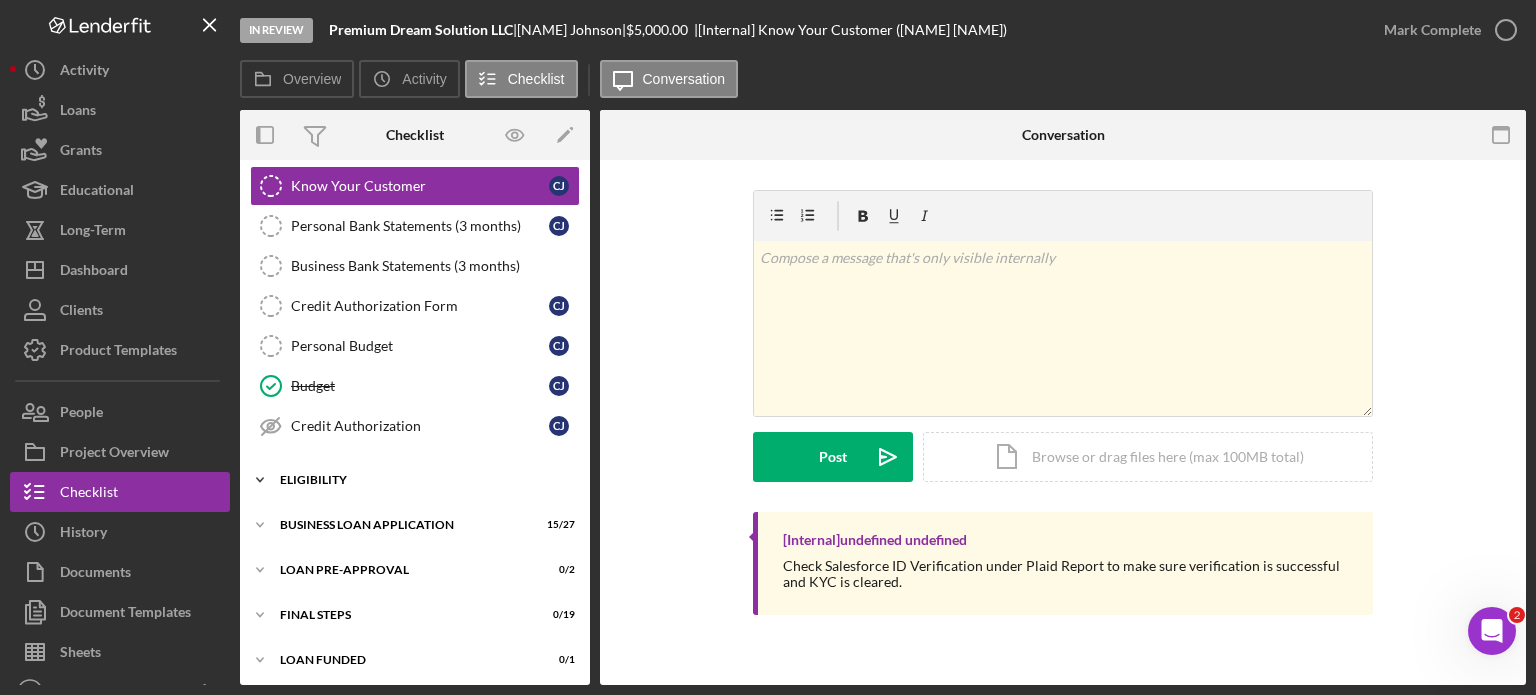 click on "Icon/Expander" 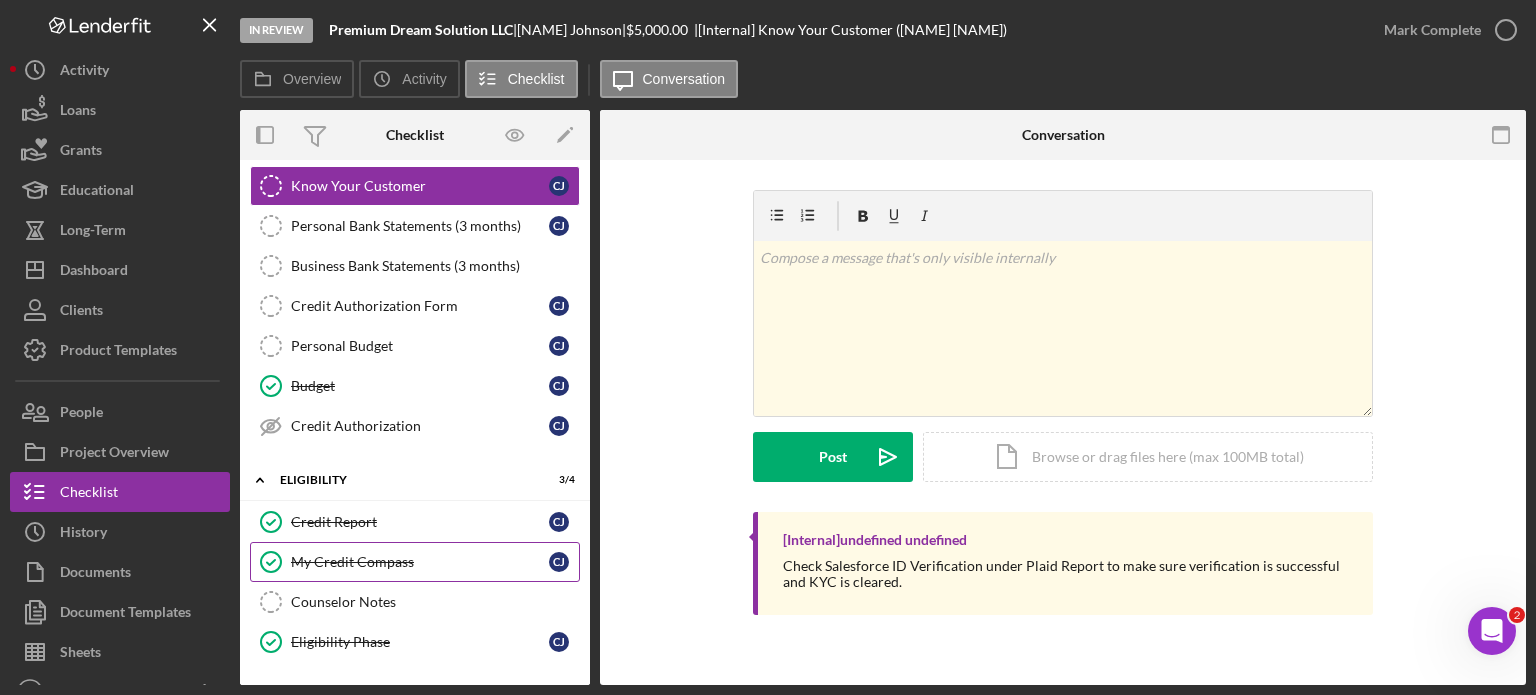 click on "My Credit Compass" at bounding box center (420, 562) 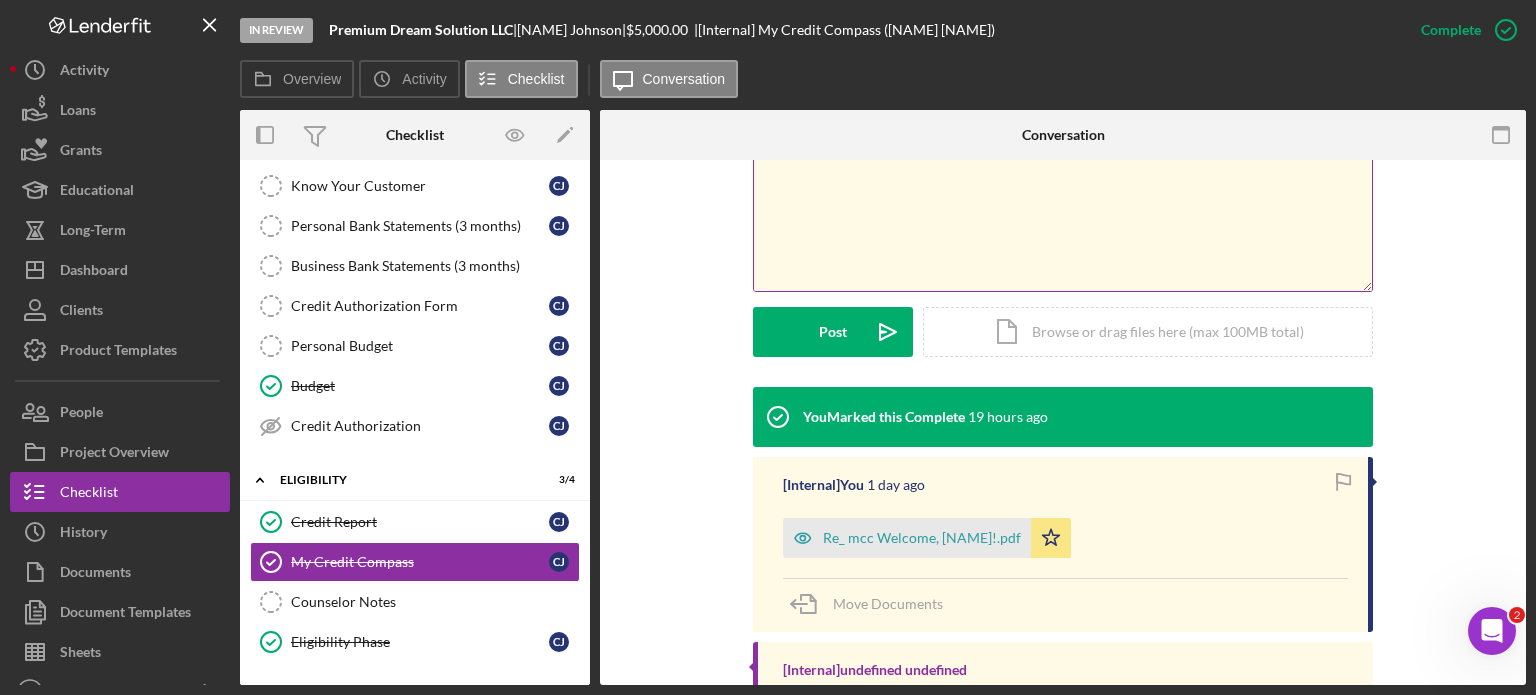 scroll, scrollTop: 0, scrollLeft: 0, axis: both 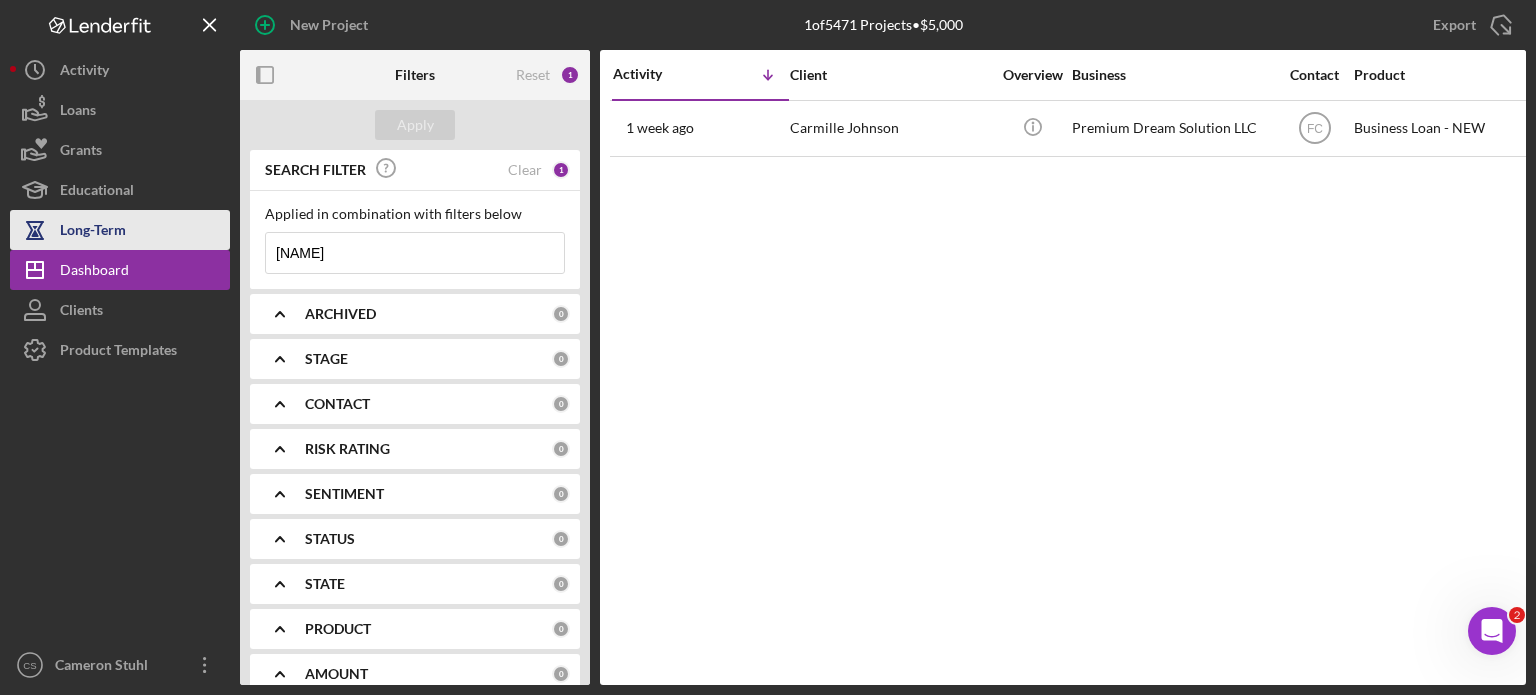 drag, startPoint x: 340, startPoint y: 251, endPoint x: 202, endPoint y: 240, distance: 138.43771 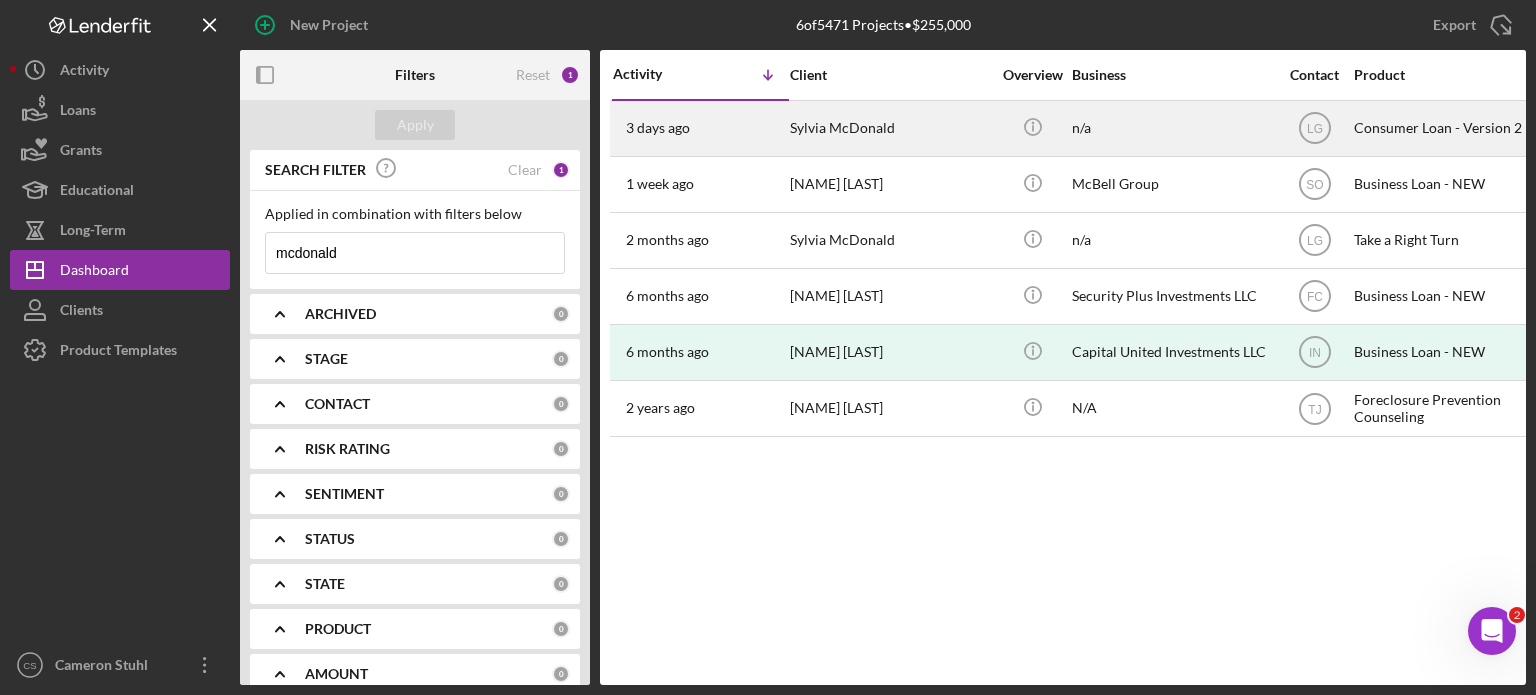 type on "mcdonald" 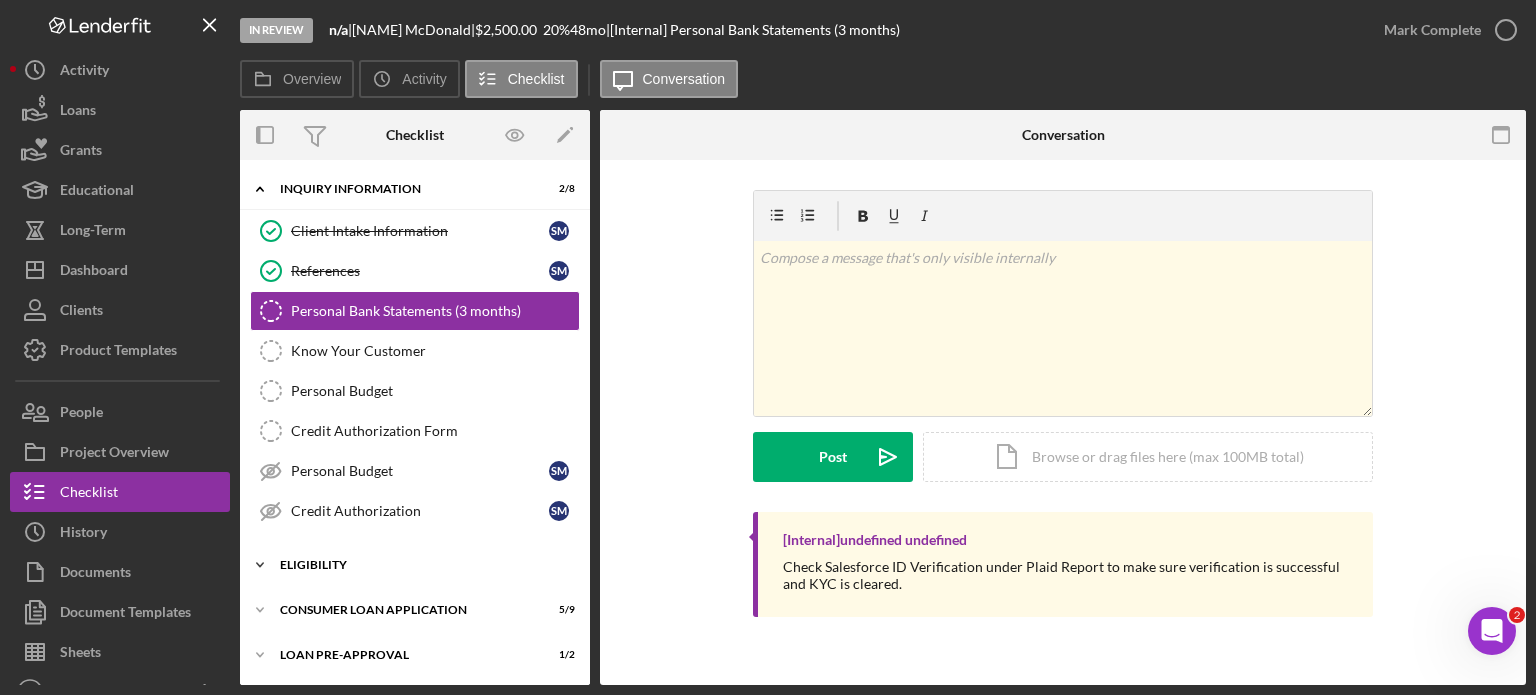 click on "Icon/Expander" 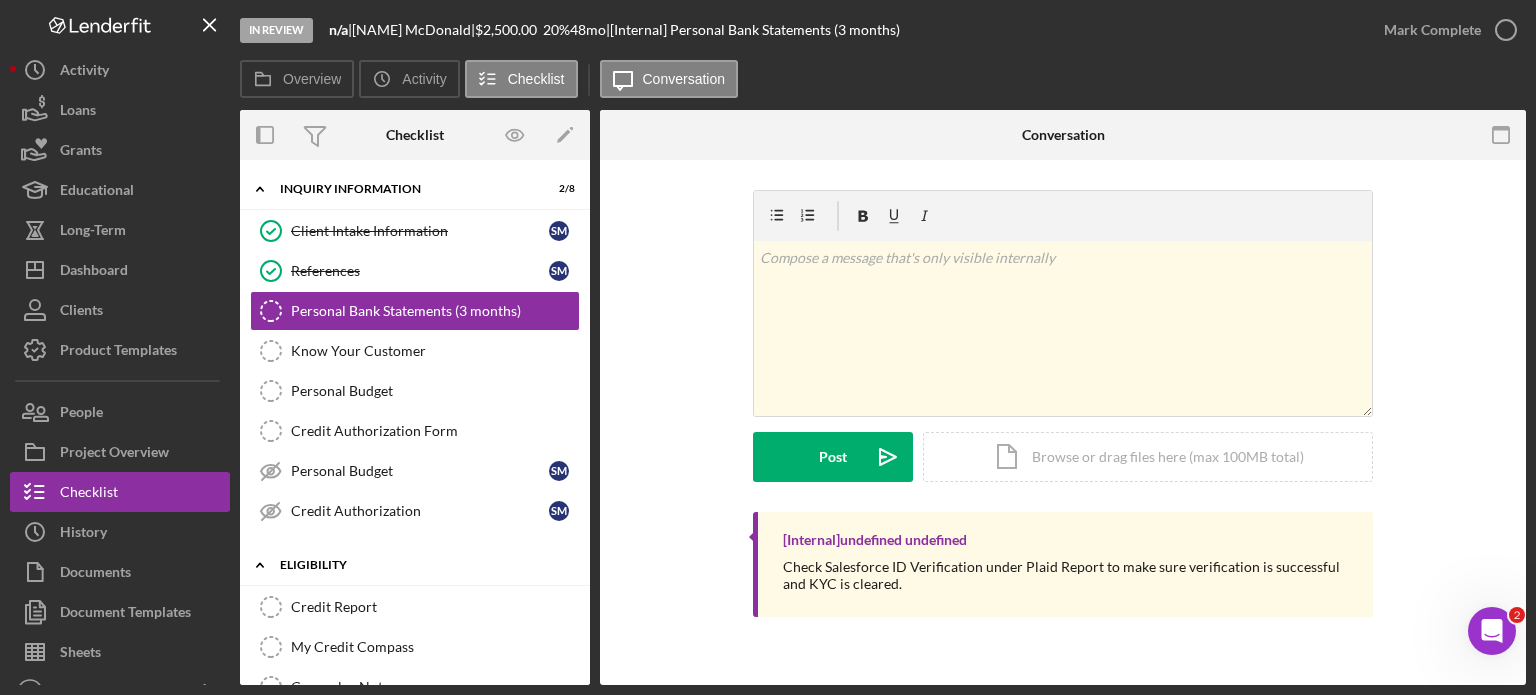 scroll, scrollTop: 100, scrollLeft: 0, axis: vertical 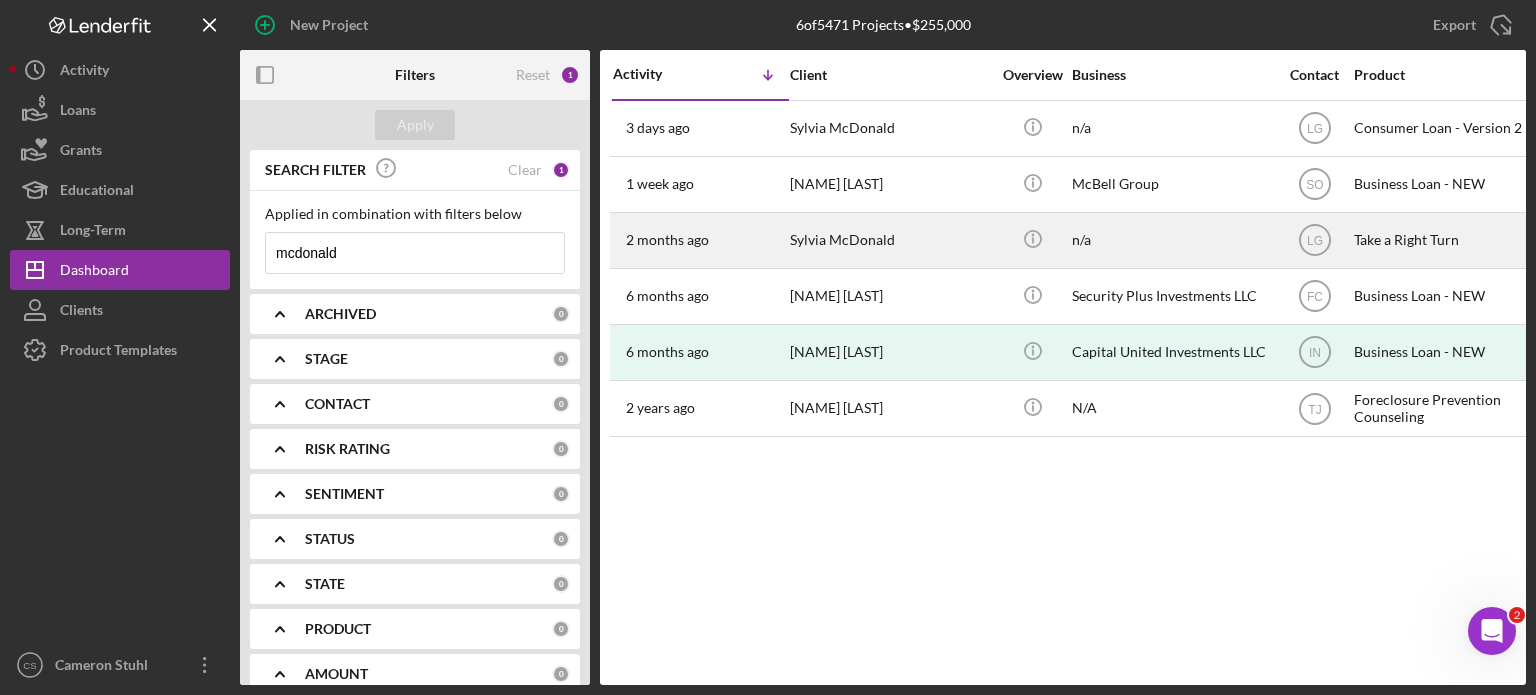 click on "Sylvia McDonald" at bounding box center (890, 240) 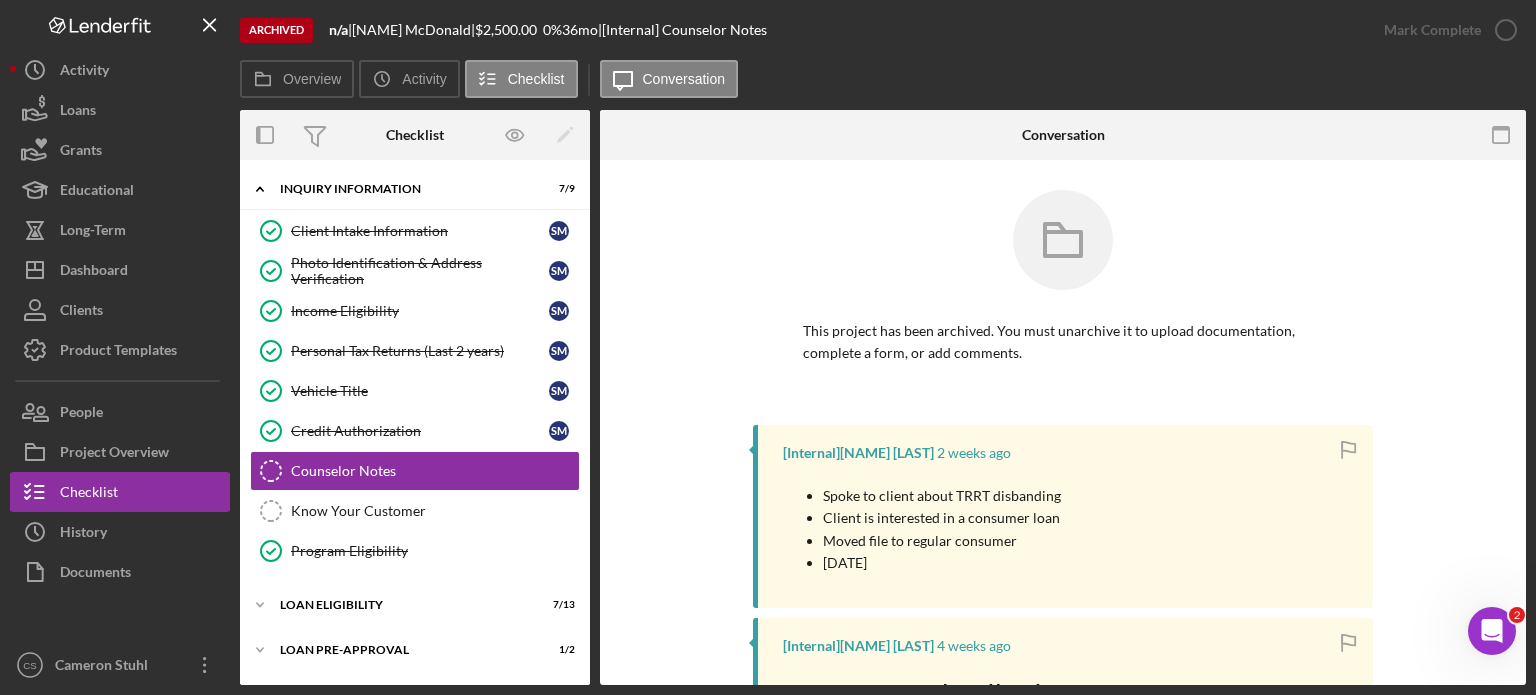 scroll, scrollTop: 45, scrollLeft: 0, axis: vertical 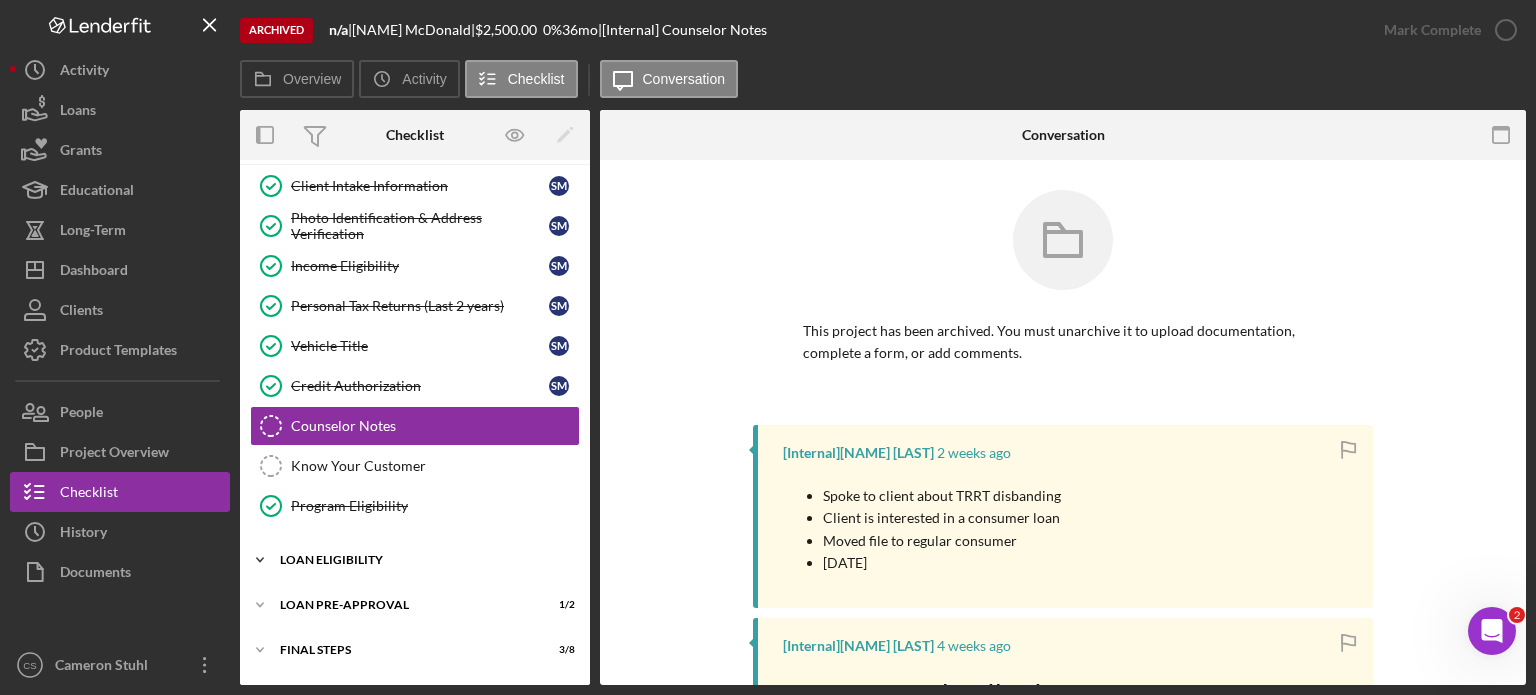 click 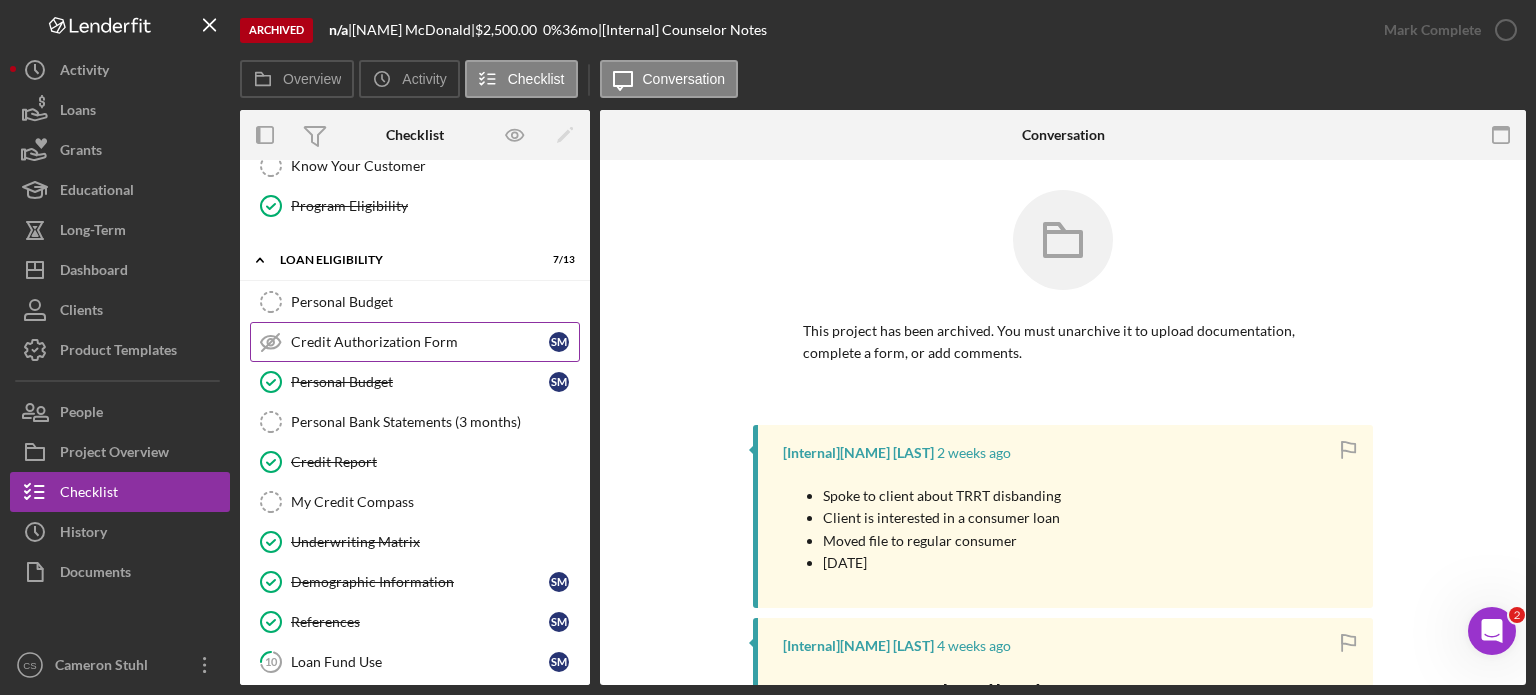 scroll, scrollTop: 245, scrollLeft: 0, axis: vertical 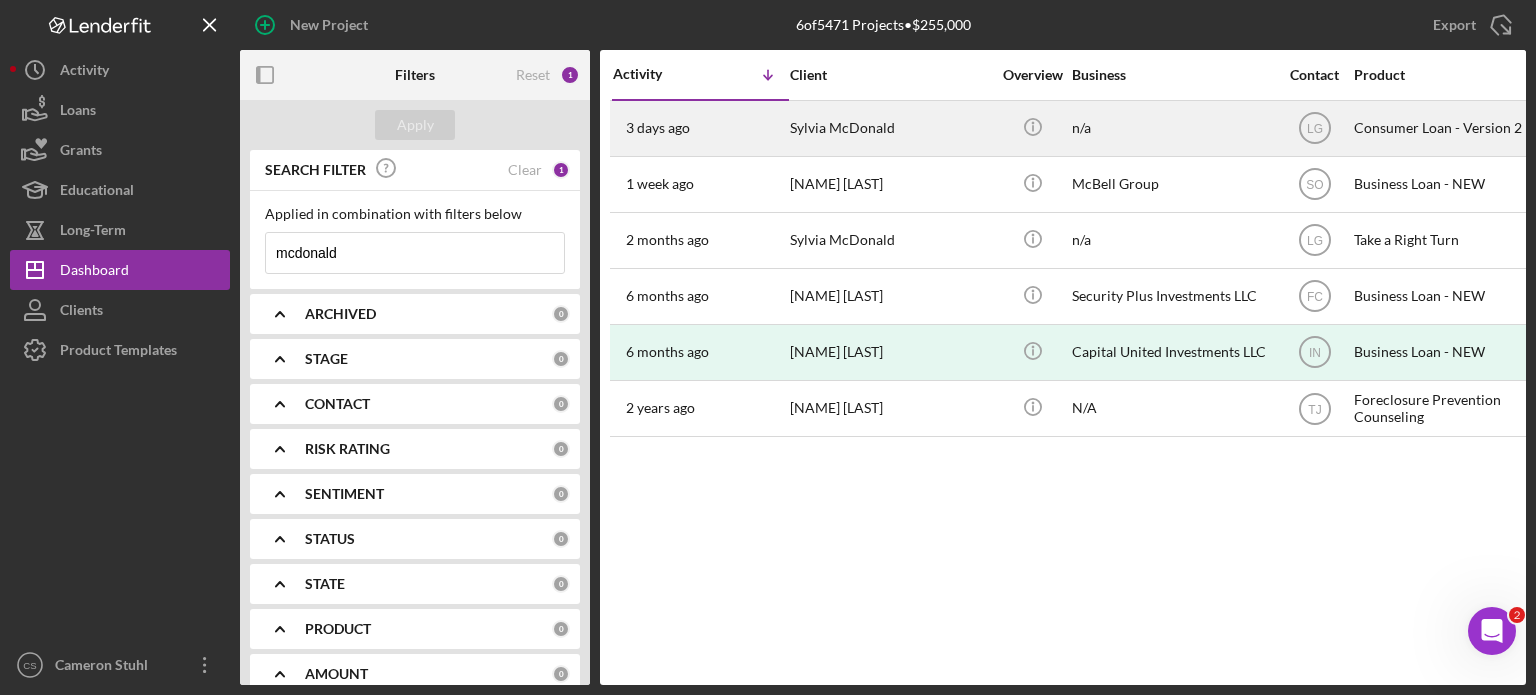 click on "Sylvia McDonald" at bounding box center [890, 128] 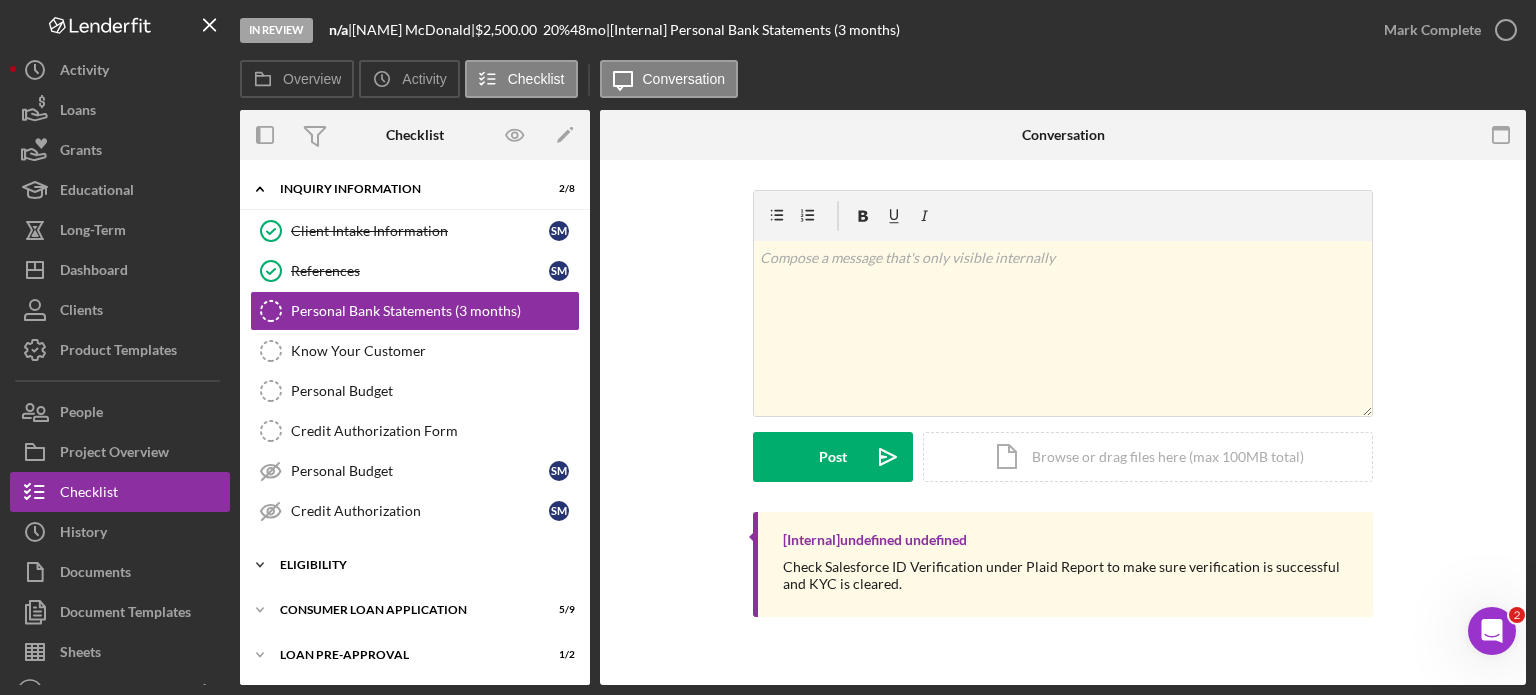 click on "Icon/Expander" 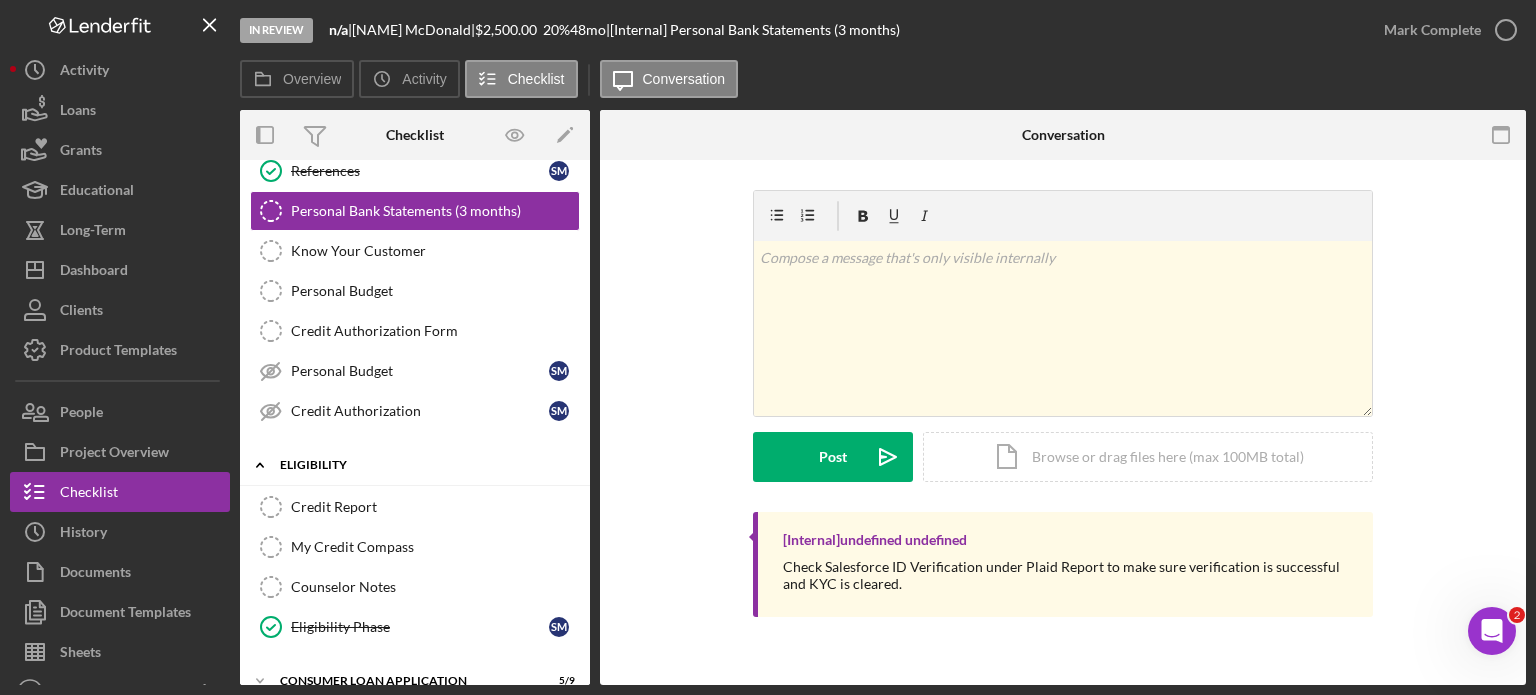 scroll, scrollTop: 200, scrollLeft: 0, axis: vertical 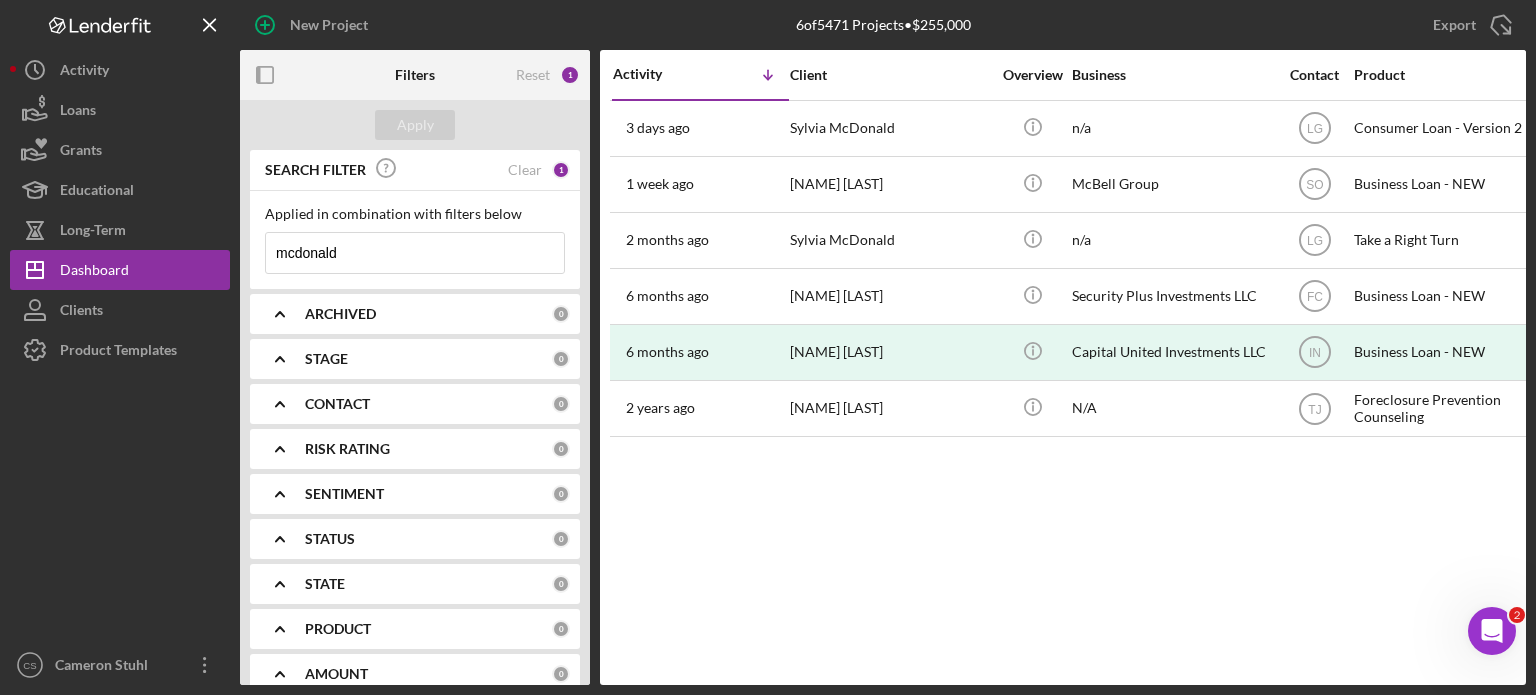 click on "mcdonald" at bounding box center [415, 253] 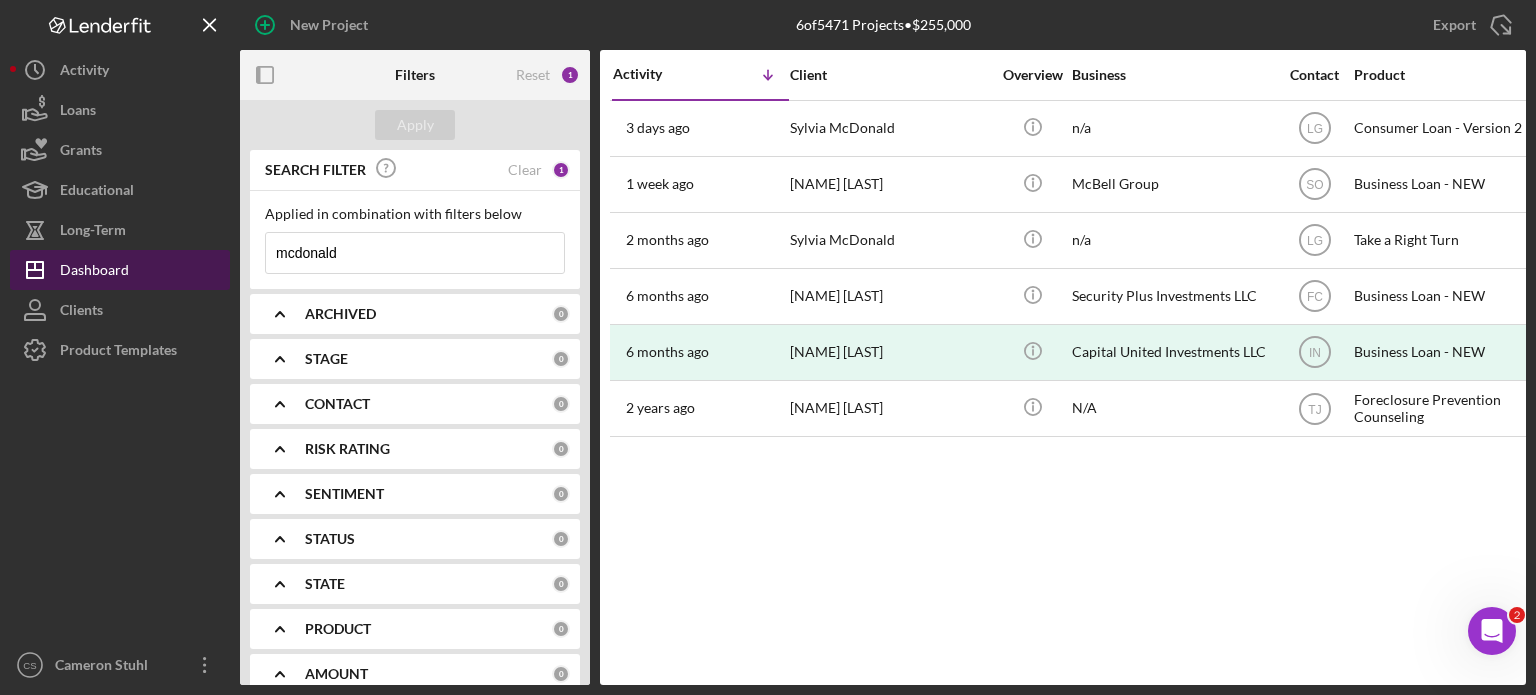 drag, startPoint x: 342, startPoint y: 247, endPoint x: 220, endPoint y: 251, distance: 122.06556 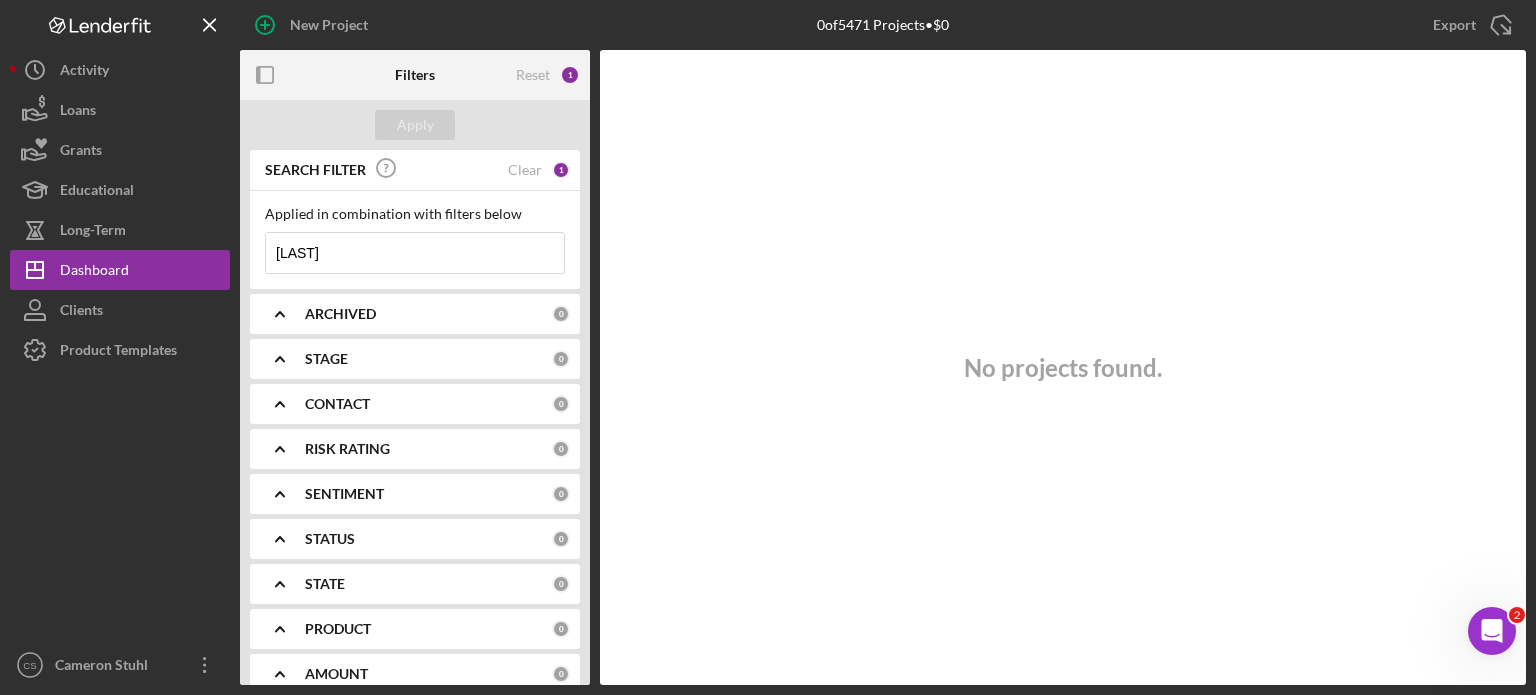 type on "[LAST]" 